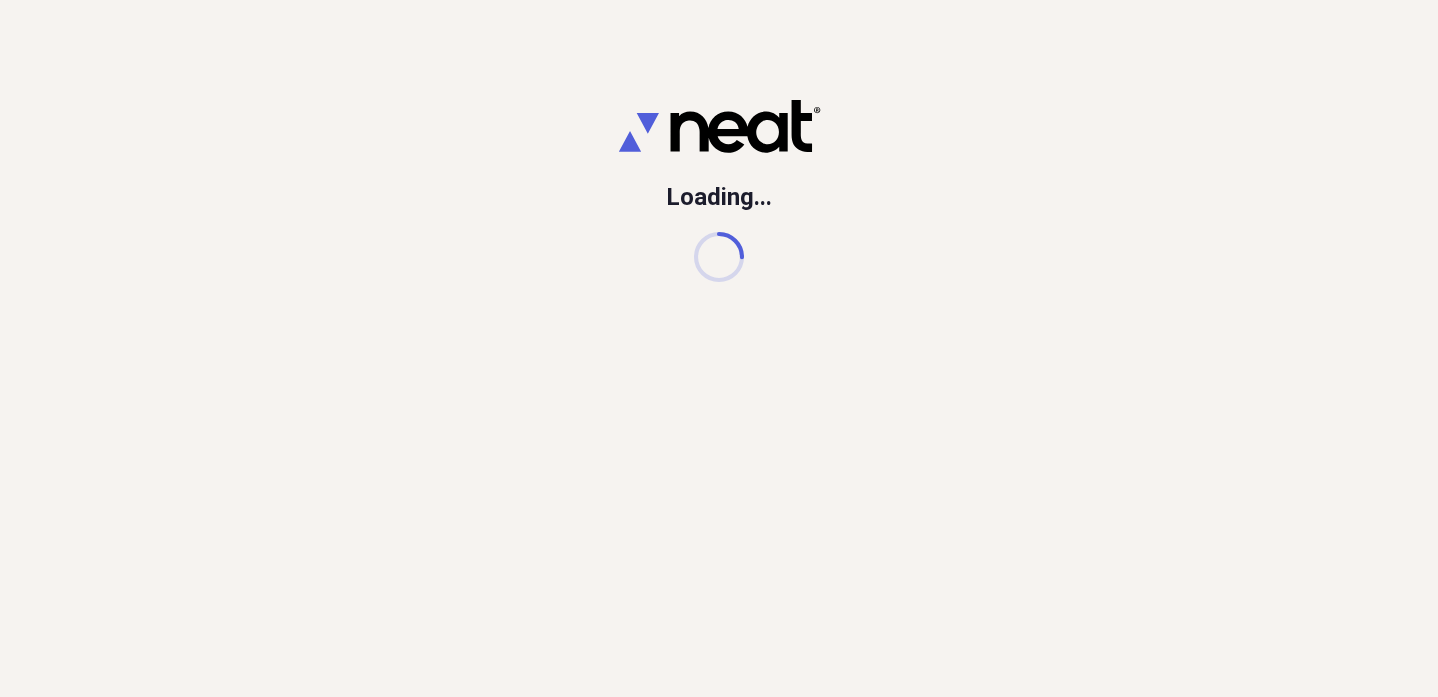 scroll, scrollTop: 0, scrollLeft: 0, axis: both 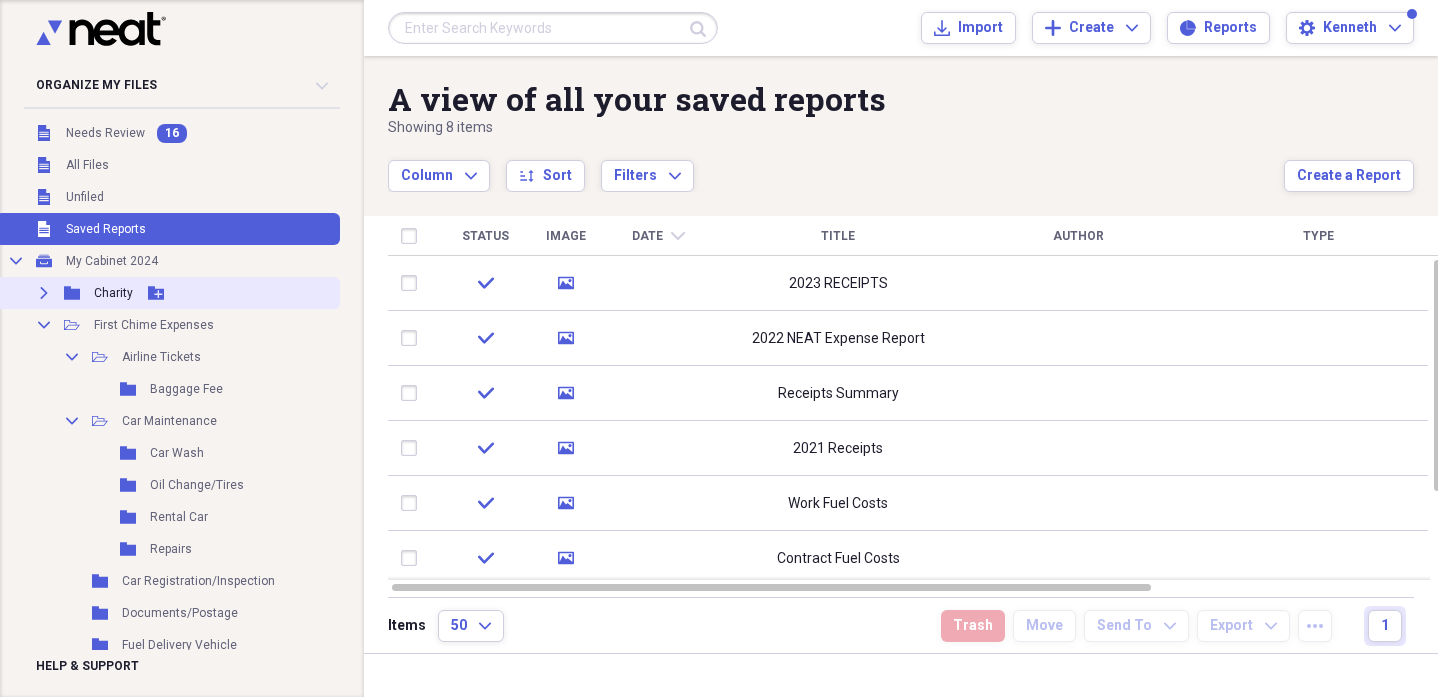 click on "Charity" at bounding box center (113, 293) 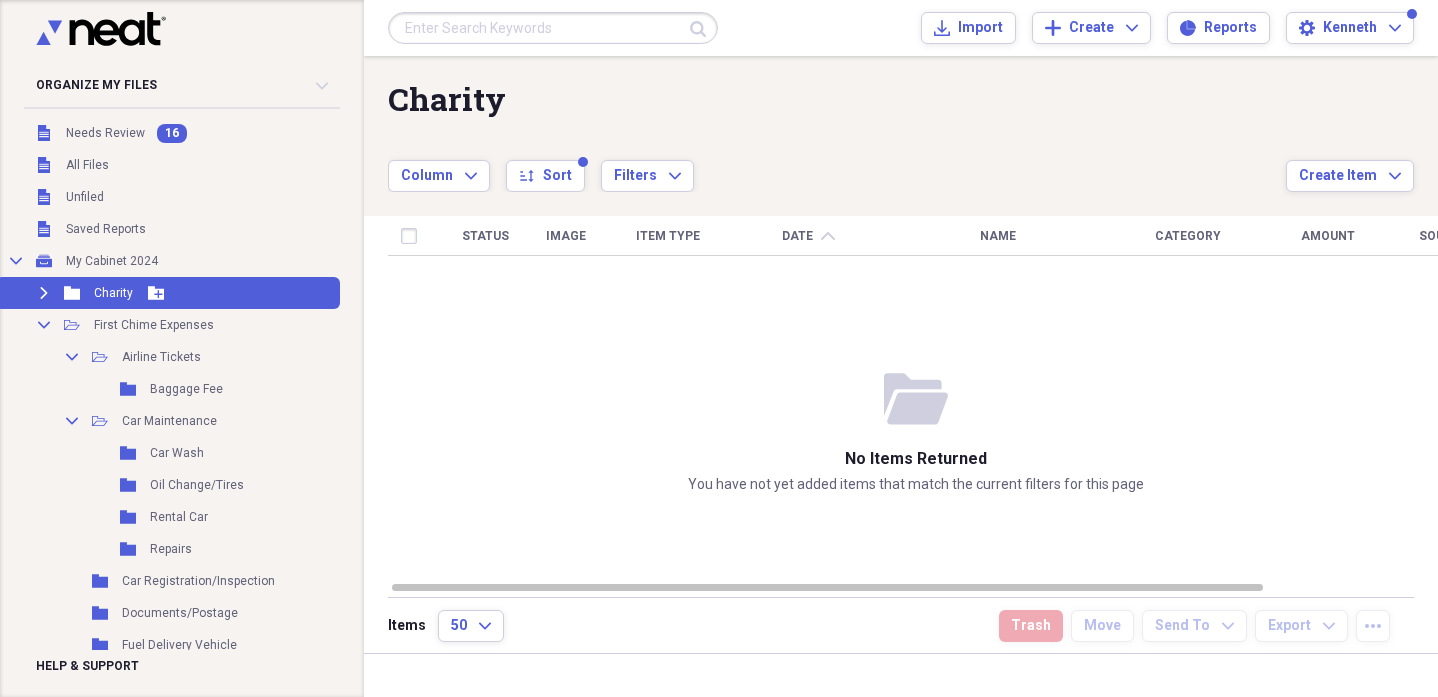 click on "Expand" 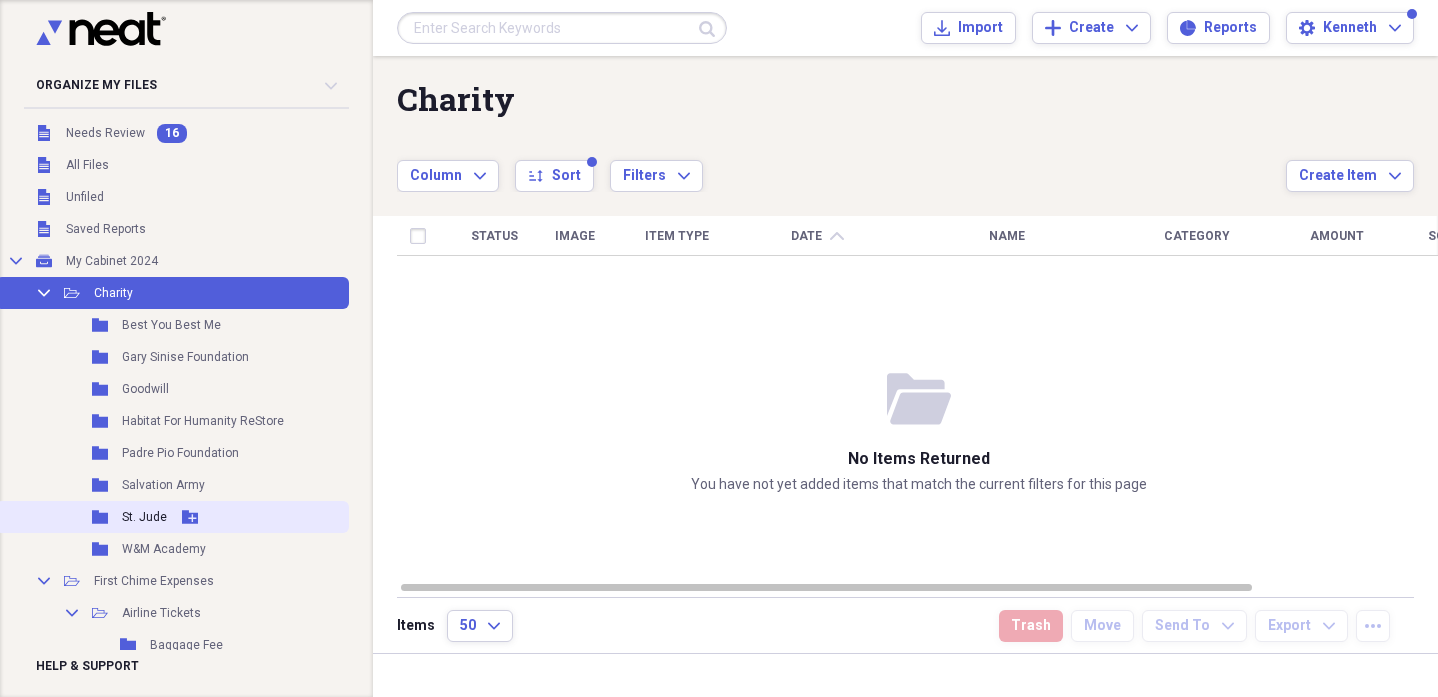 click on "St. Jude" at bounding box center [144, 517] 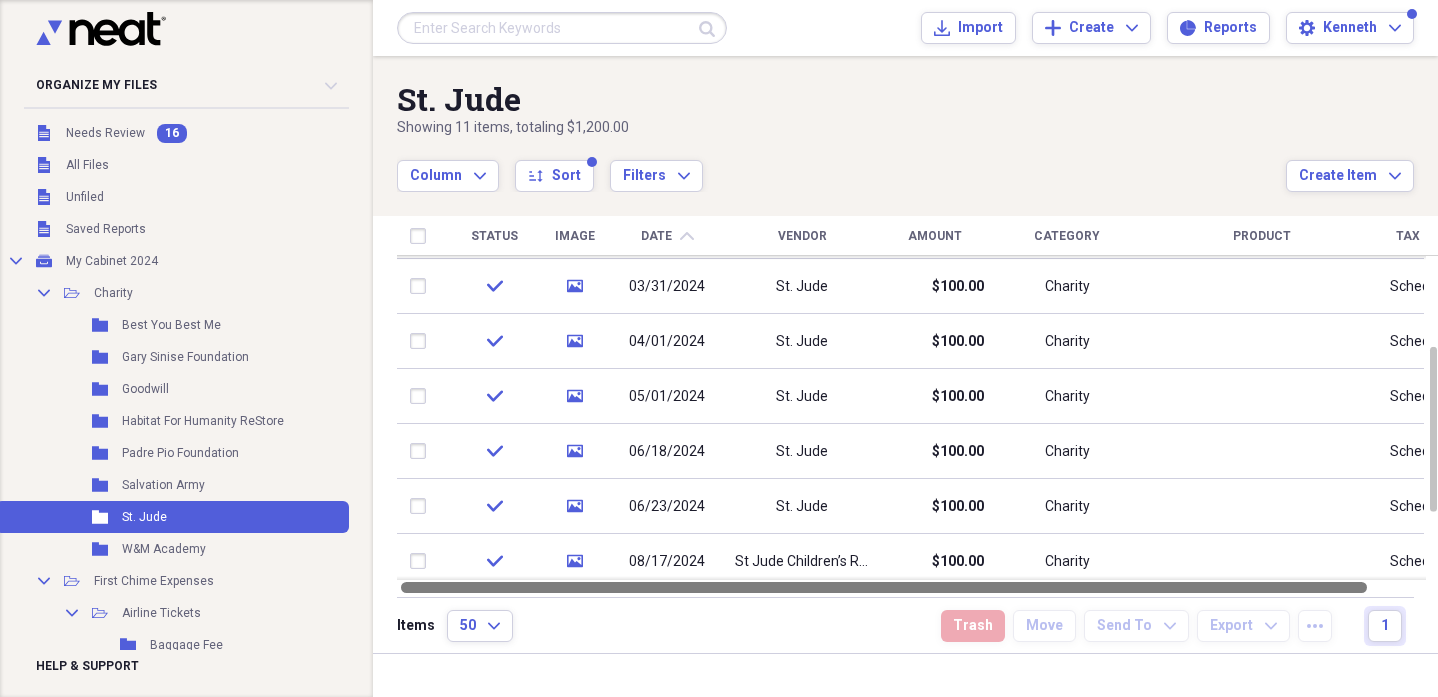 drag, startPoint x: 502, startPoint y: 585, endPoint x: 398, endPoint y: 583, distance: 104.019226 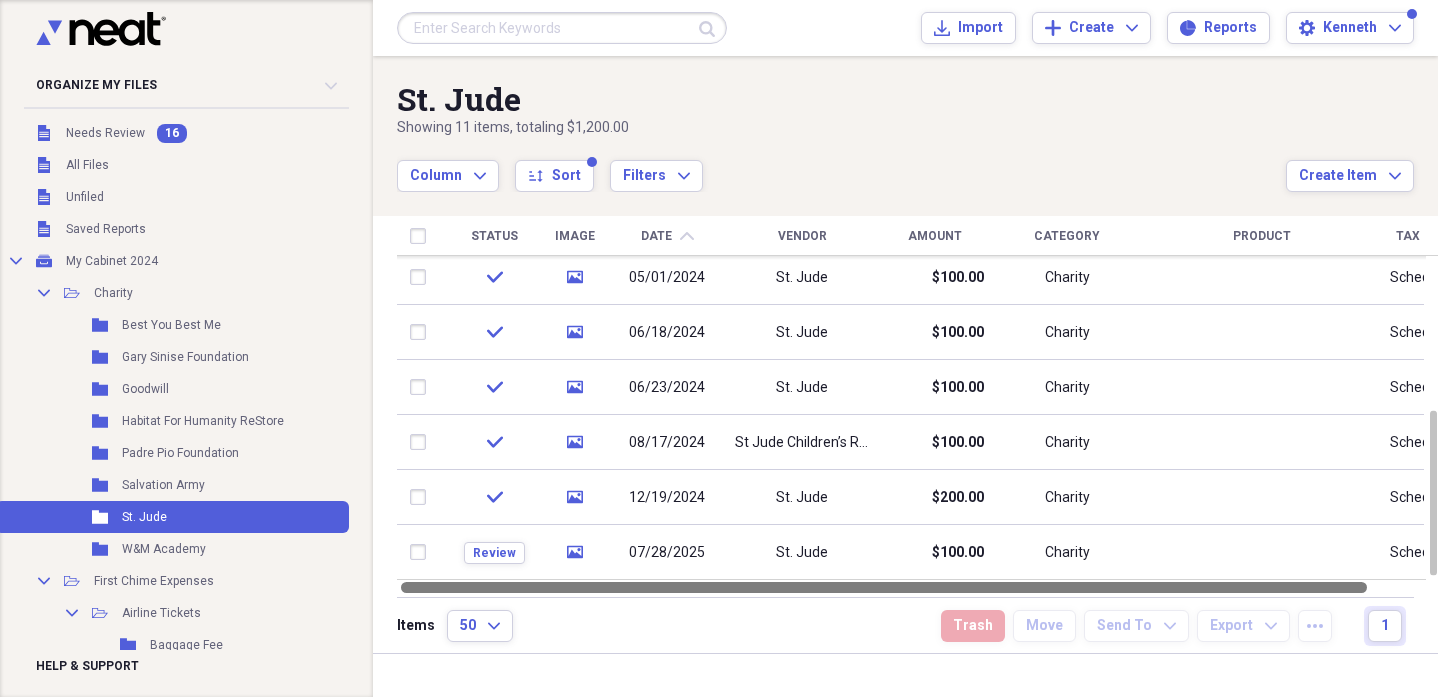 drag, startPoint x: 625, startPoint y: 590, endPoint x: 534, endPoint y: 582, distance: 91.350975 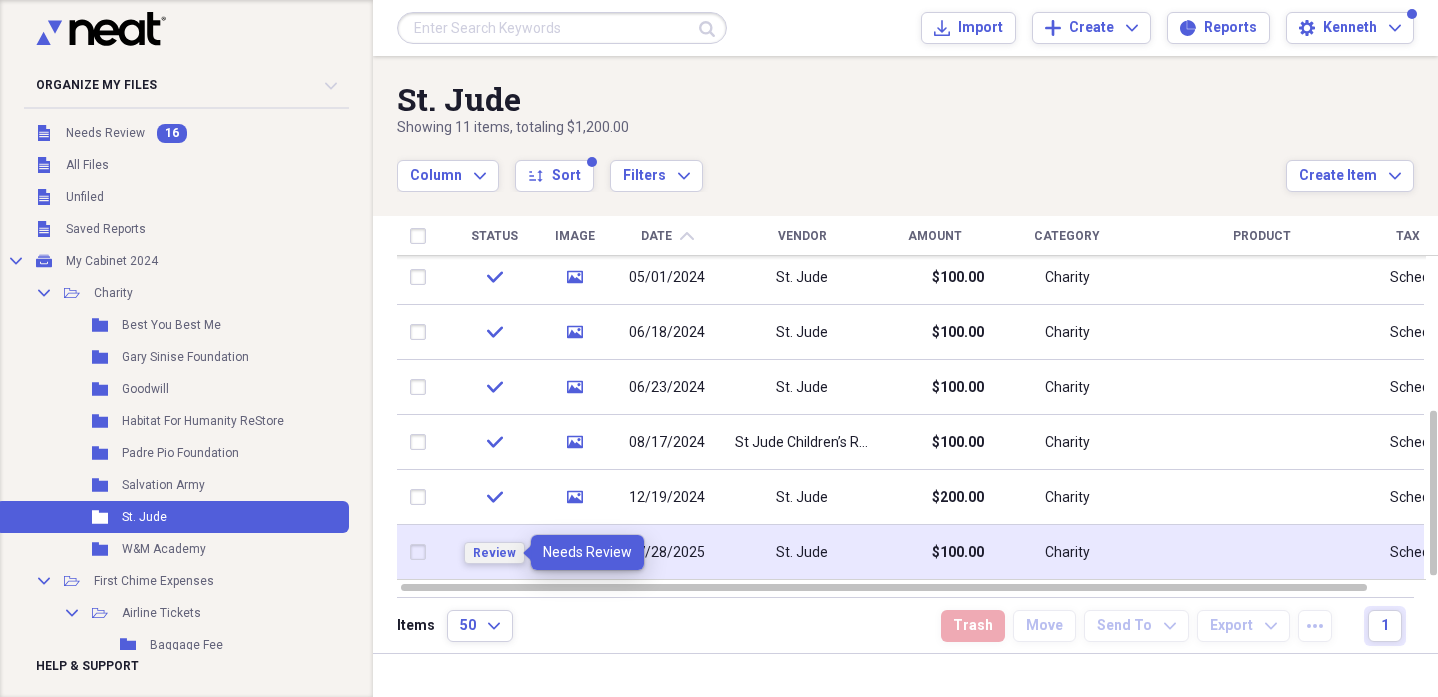 click on "Review" at bounding box center (494, 553) 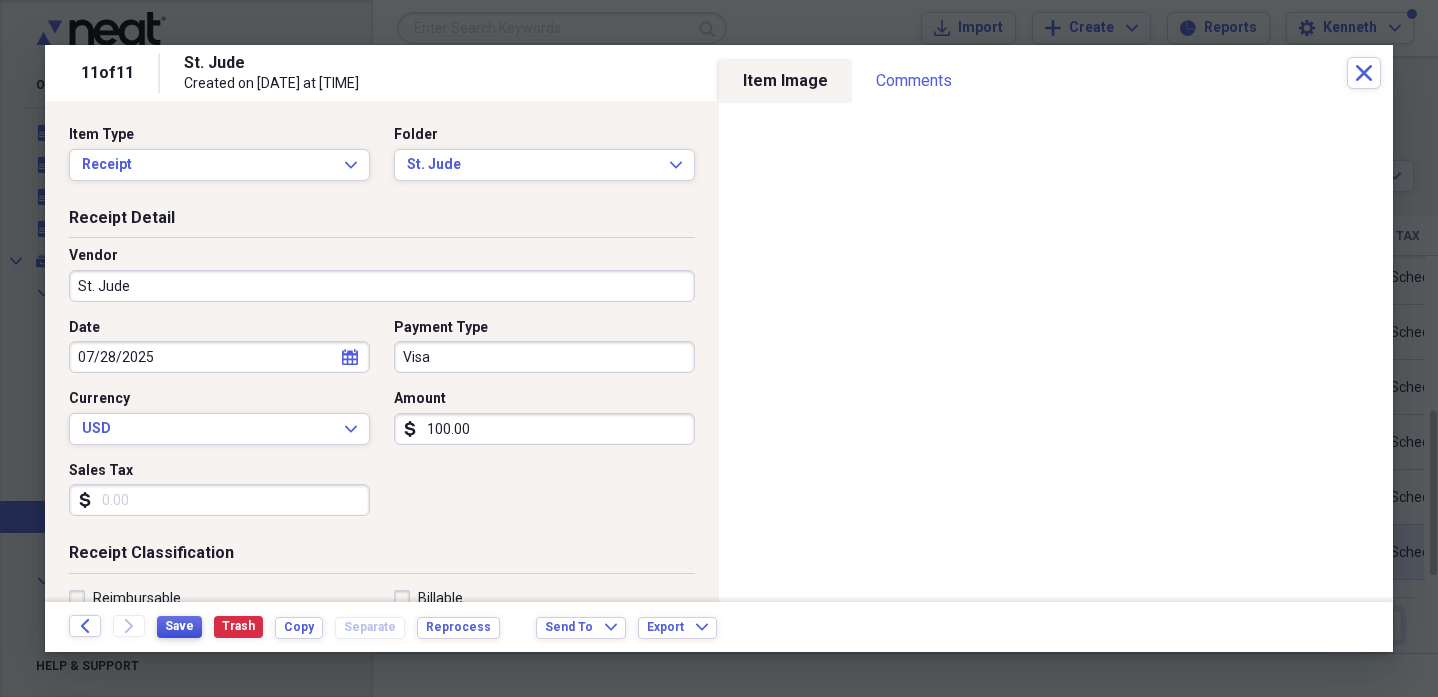 click on "Save" at bounding box center [179, 626] 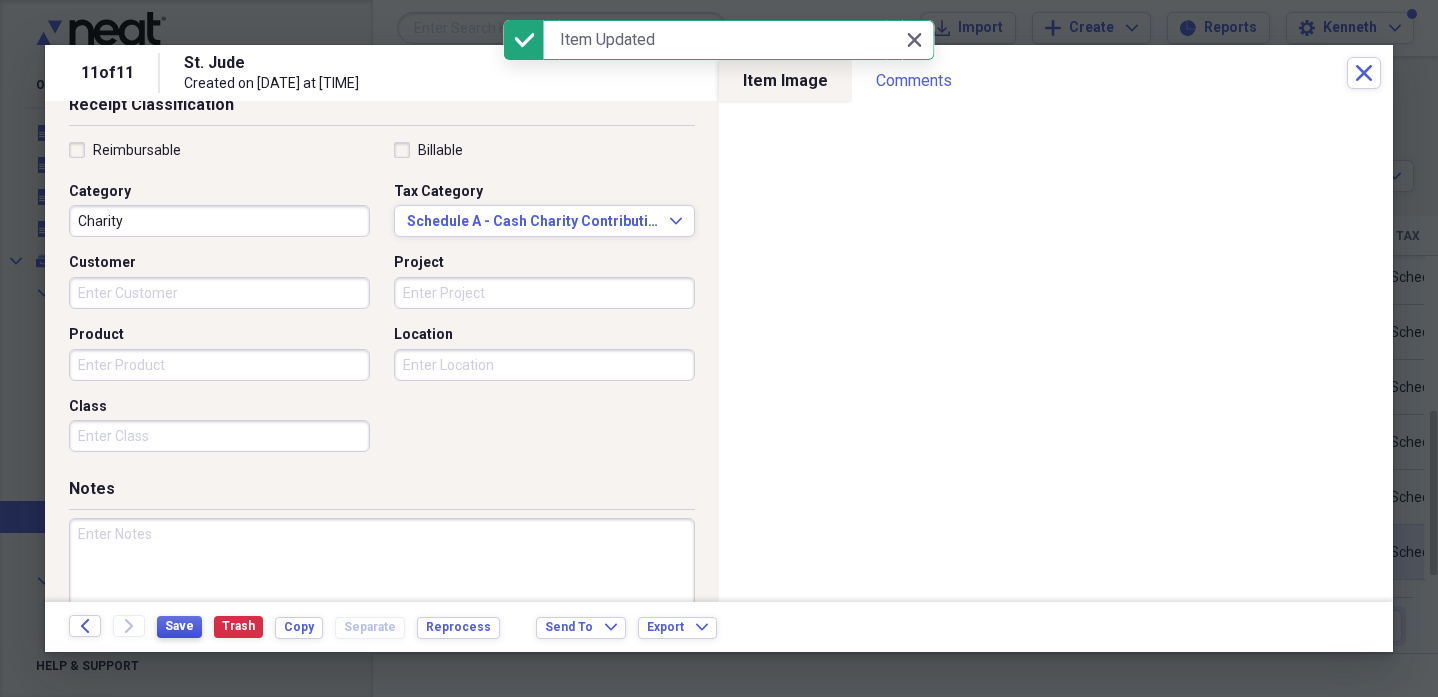 scroll, scrollTop: 450, scrollLeft: 0, axis: vertical 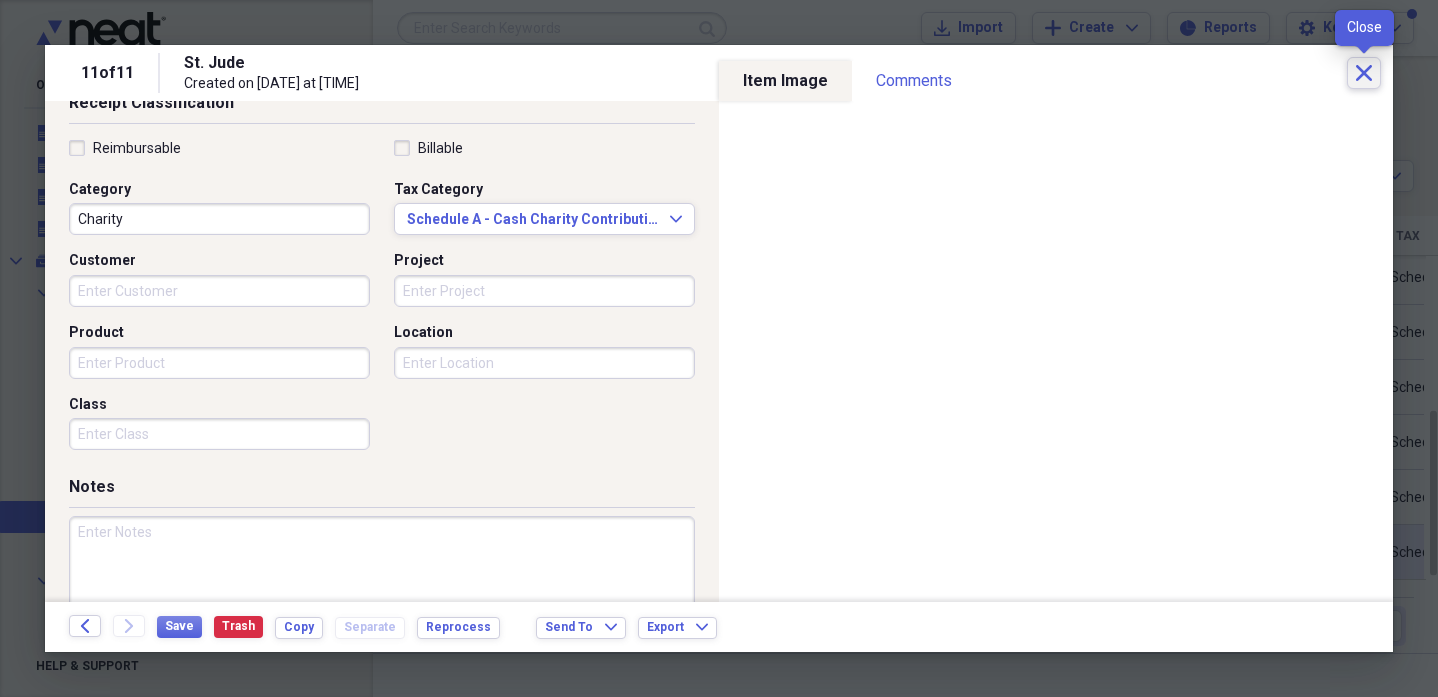 click 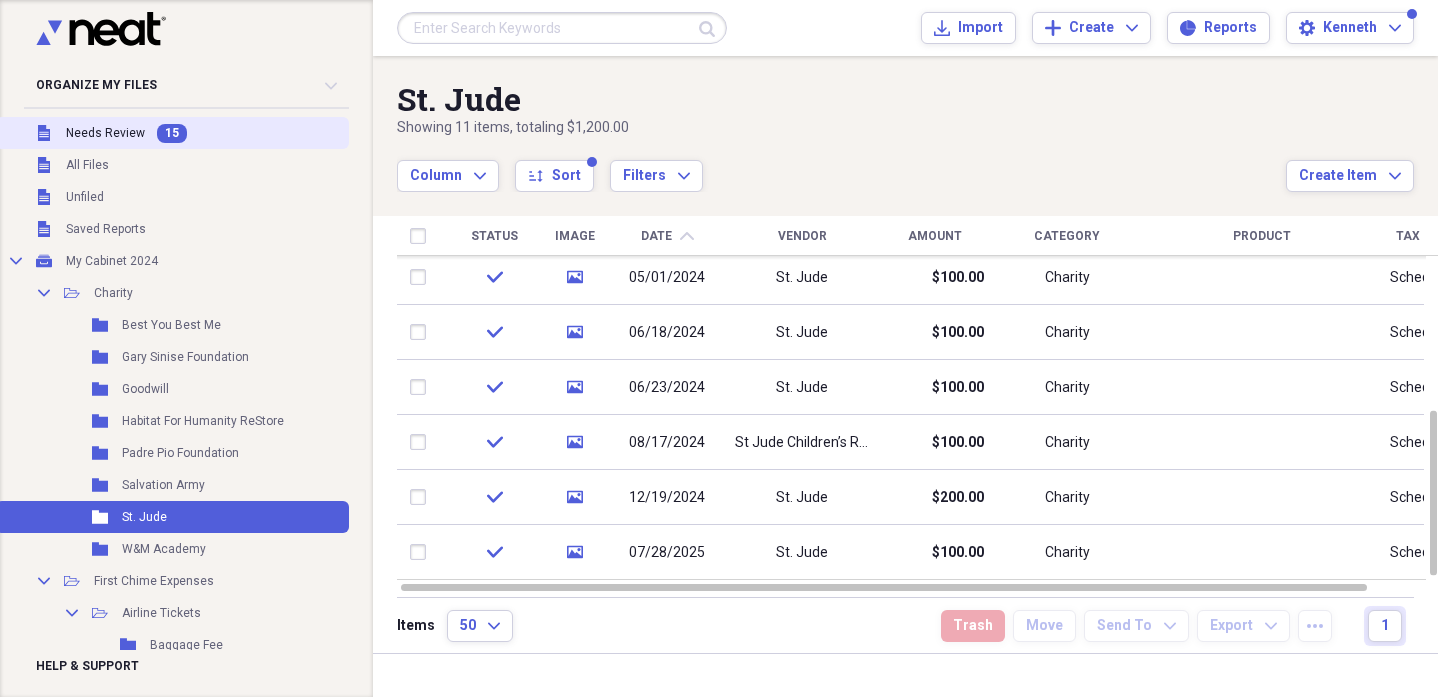 click on "Needs Review" at bounding box center [105, 133] 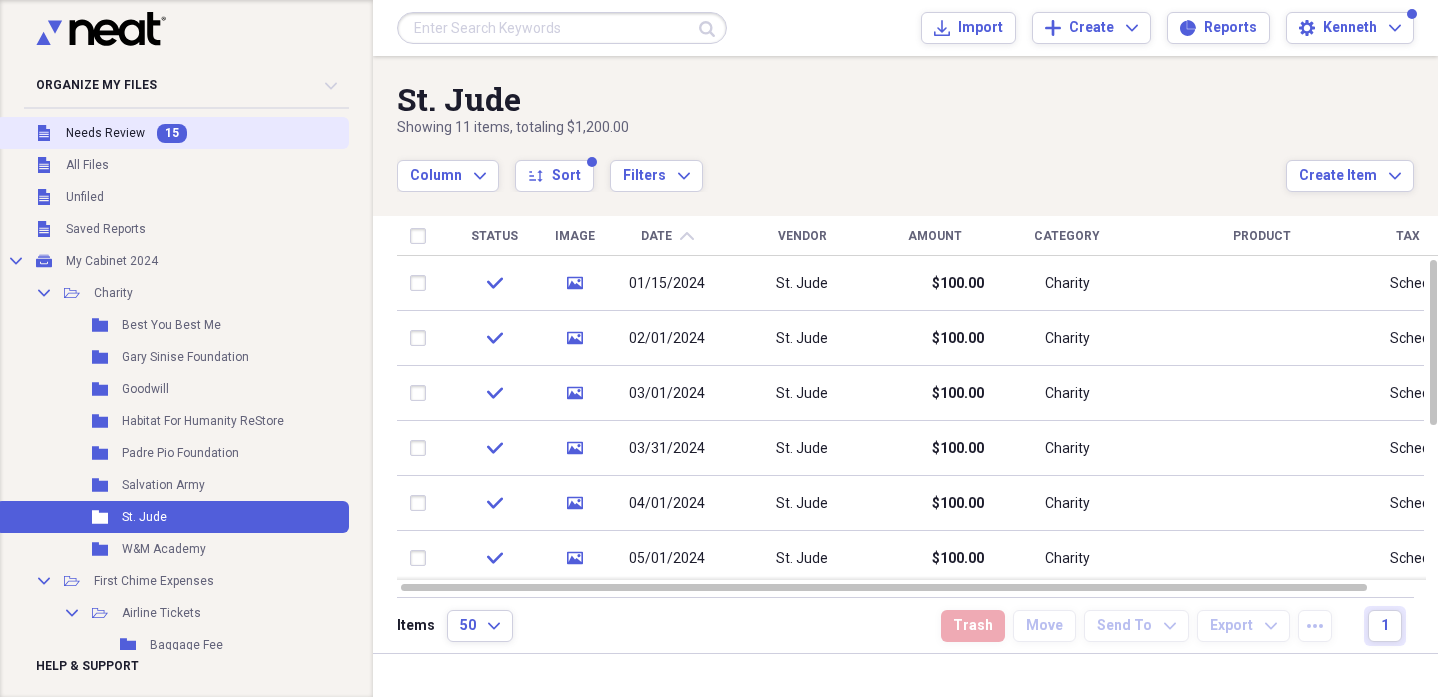 click on "Needs Review" at bounding box center (105, 133) 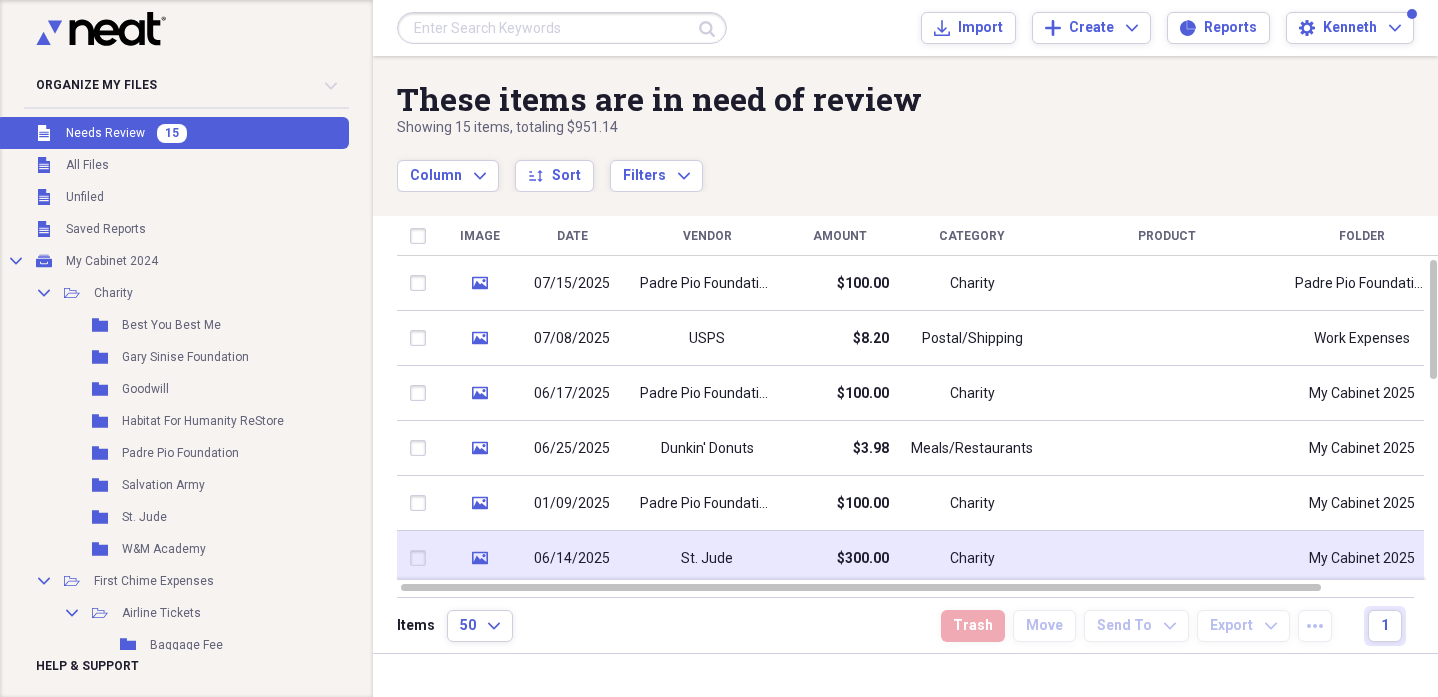 click on "St. Jude" at bounding box center [707, 559] 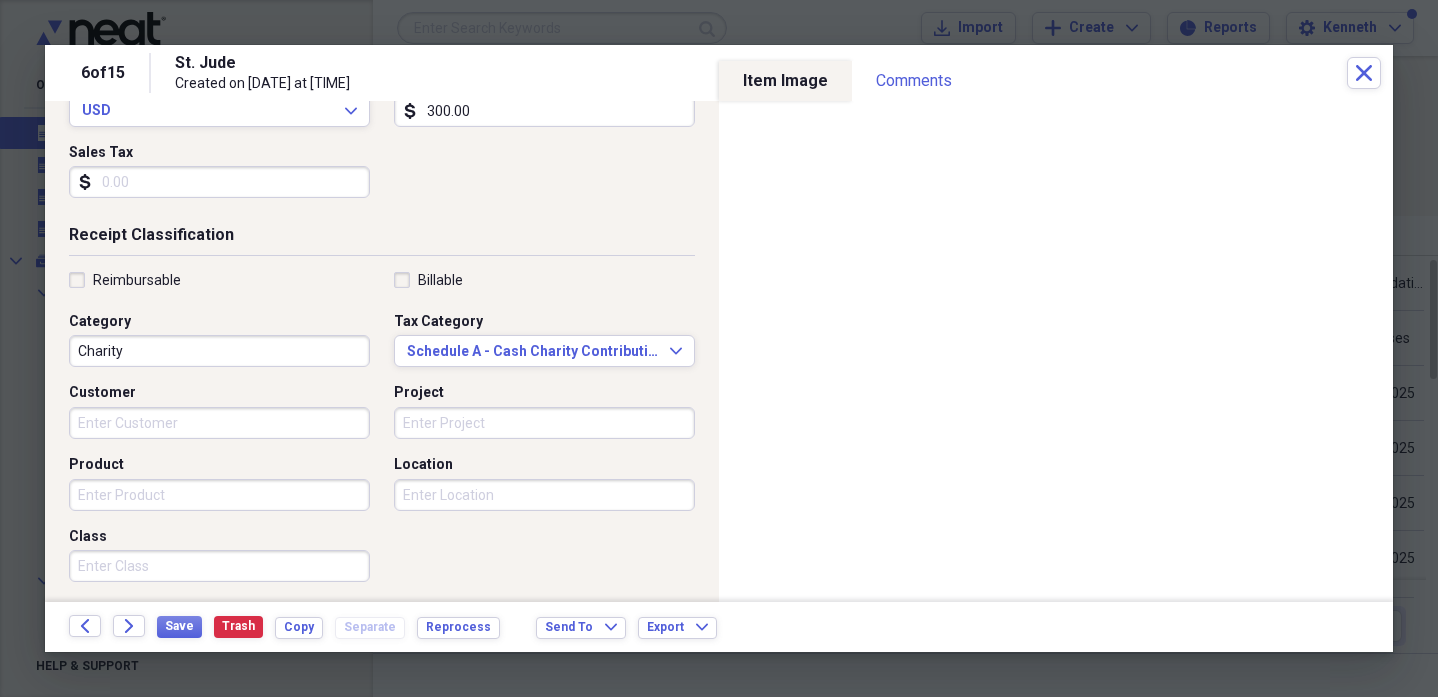 scroll, scrollTop: 322, scrollLeft: 0, axis: vertical 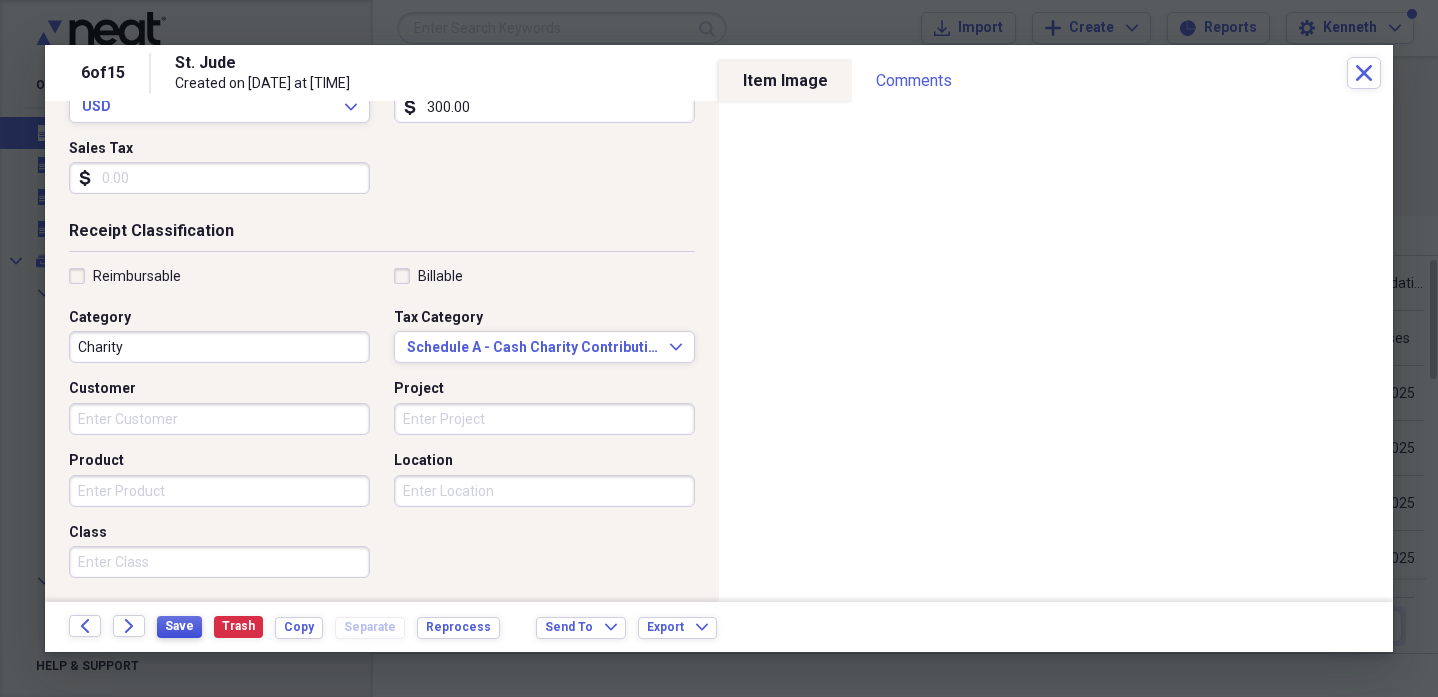 click on "Save" at bounding box center (179, 626) 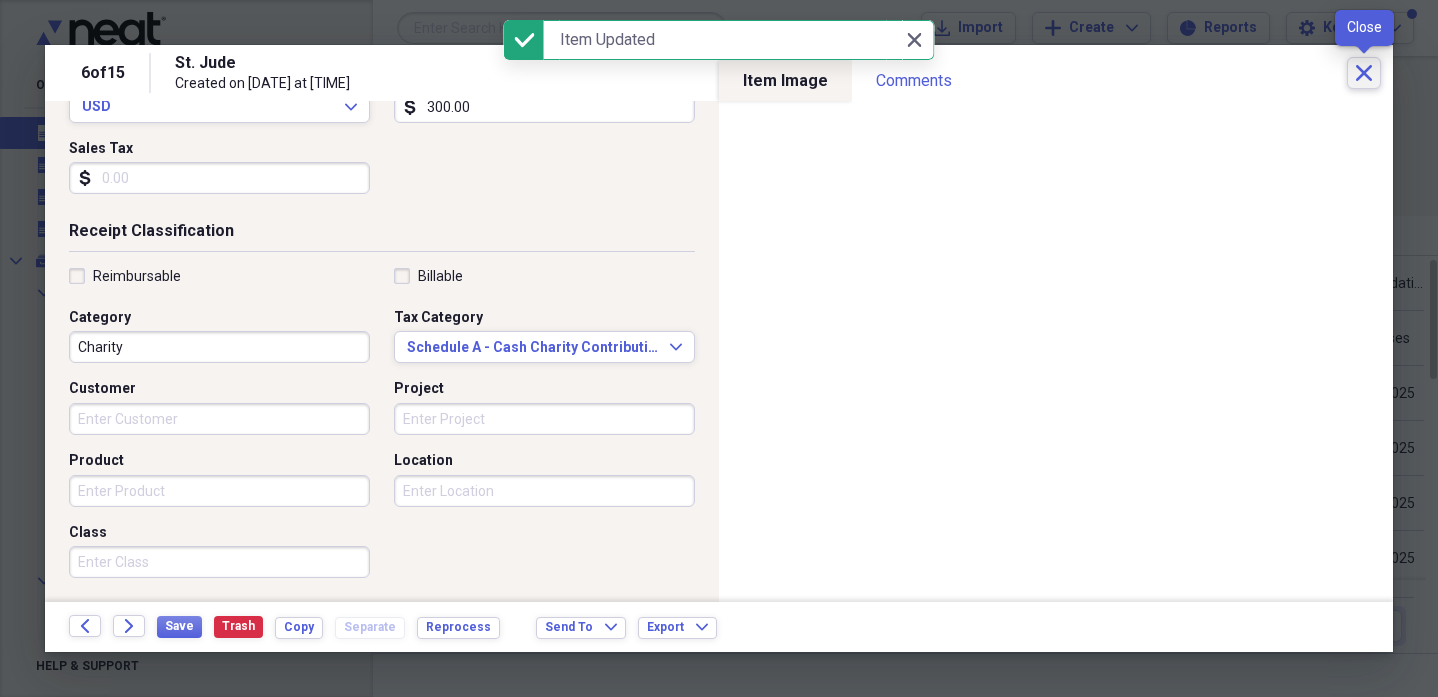 click on "Close" 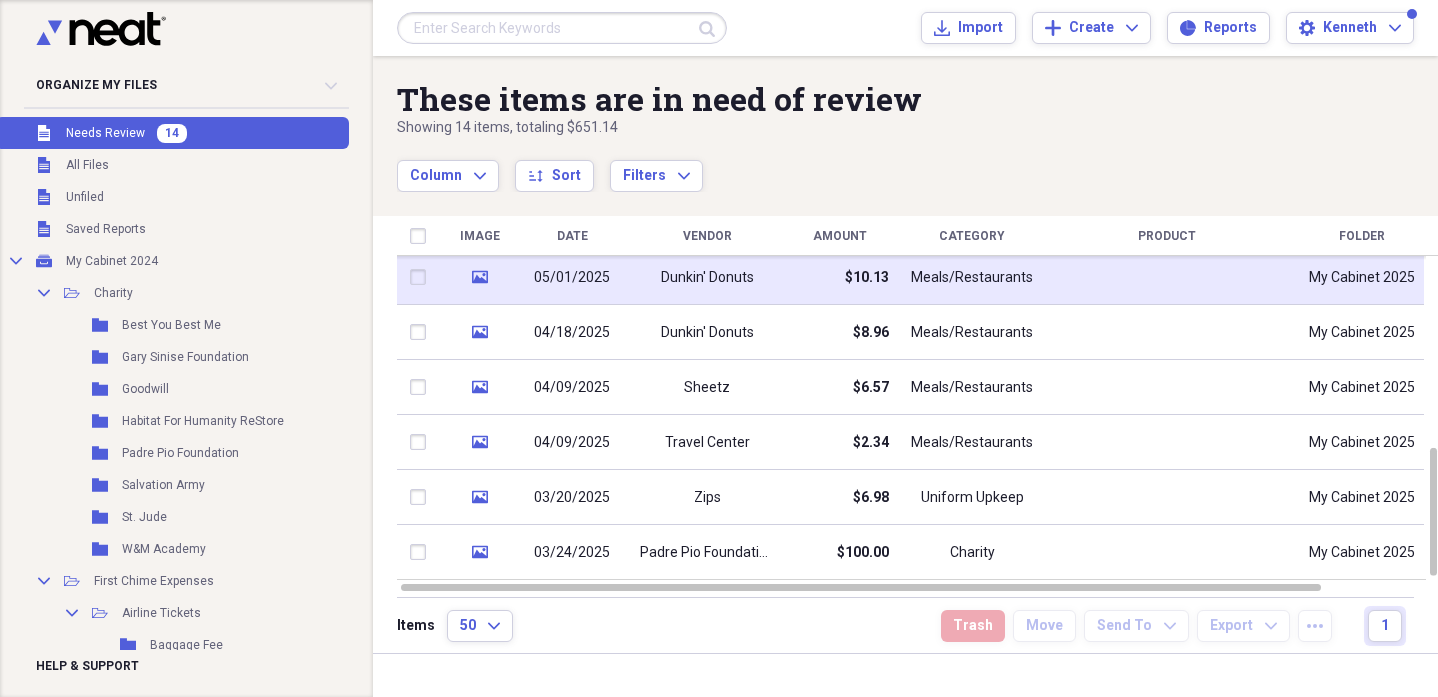 click on "Dunkin' Donuts" at bounding box center (707, 277) 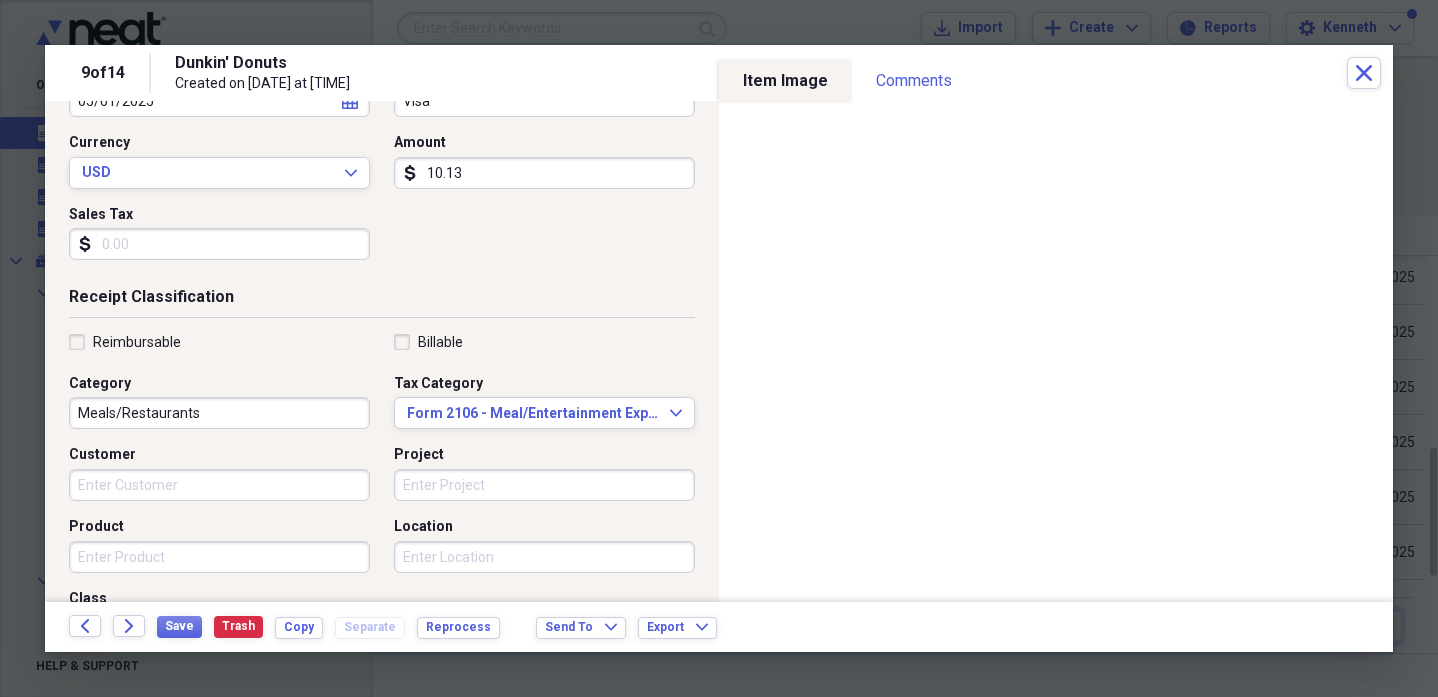 scroll, scrollTop: 261, scrollLeft: 0, axis: vertical 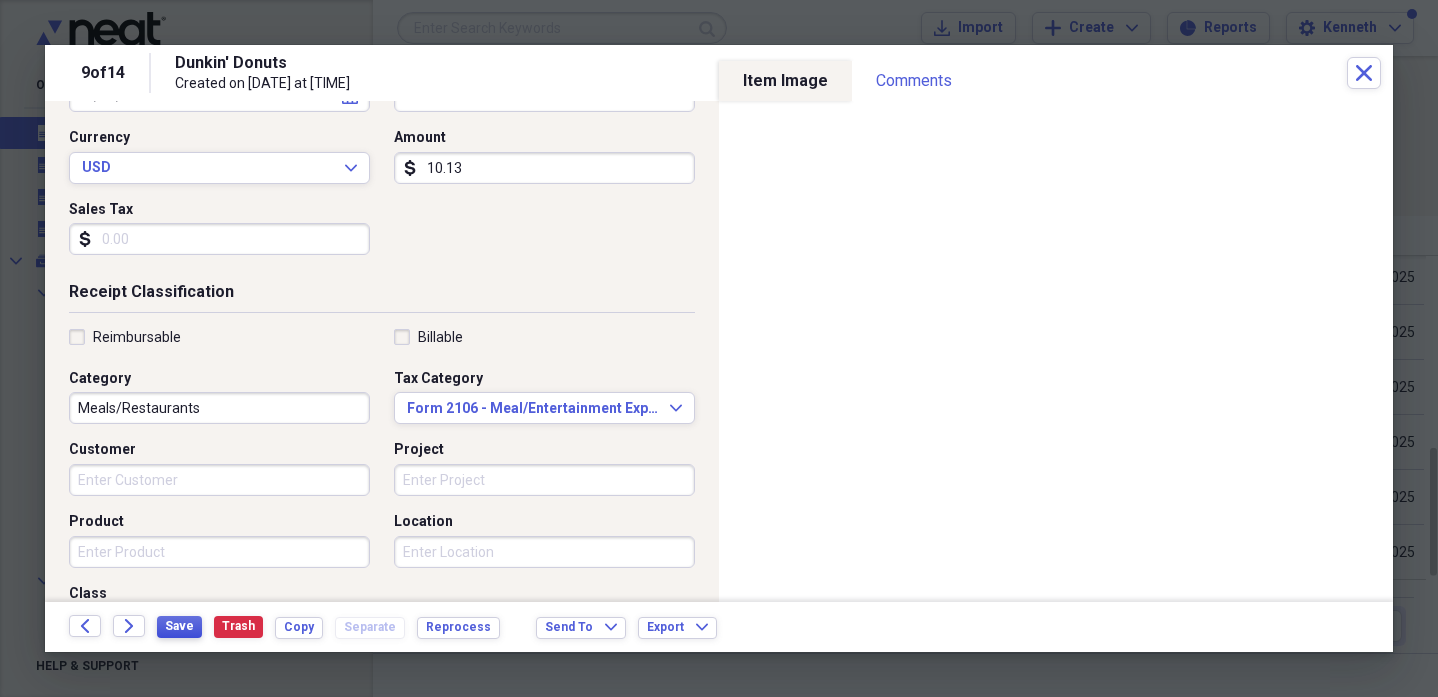 click on "Save" at bounding box center (179, 626) 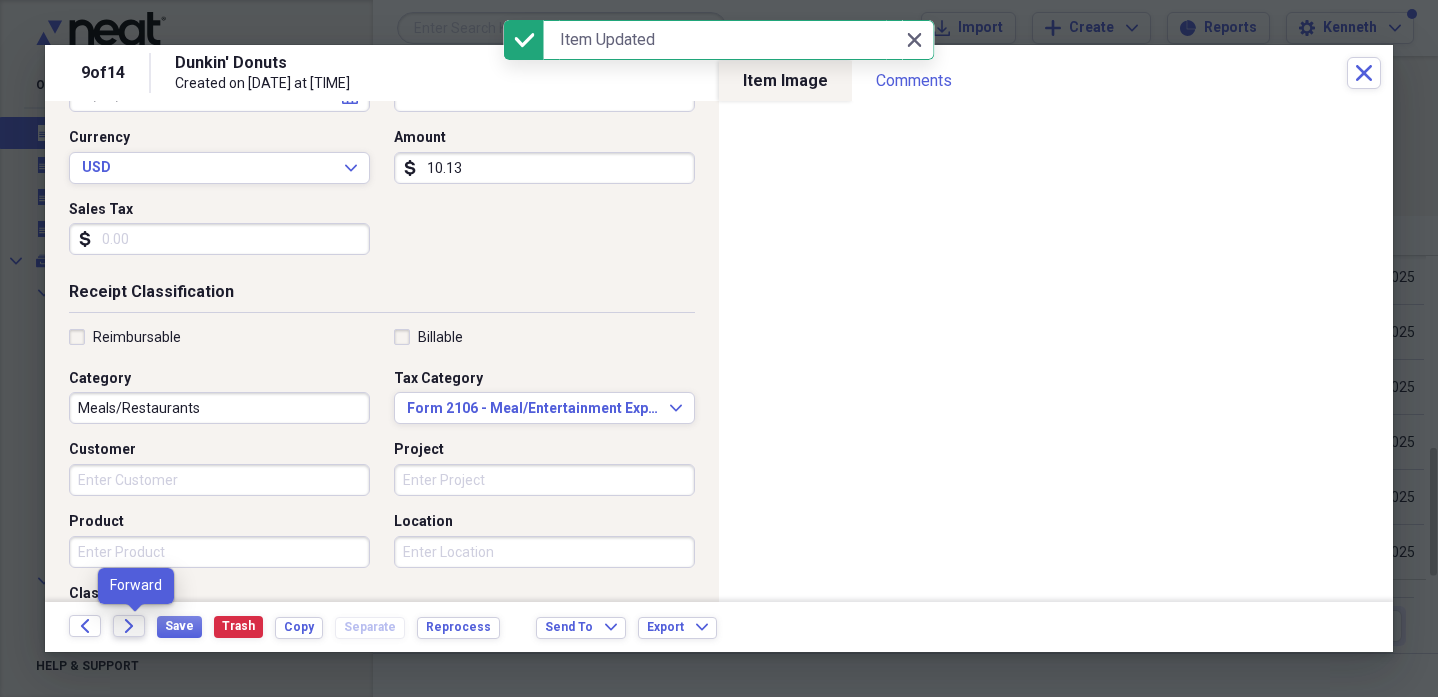 click on "Forward" 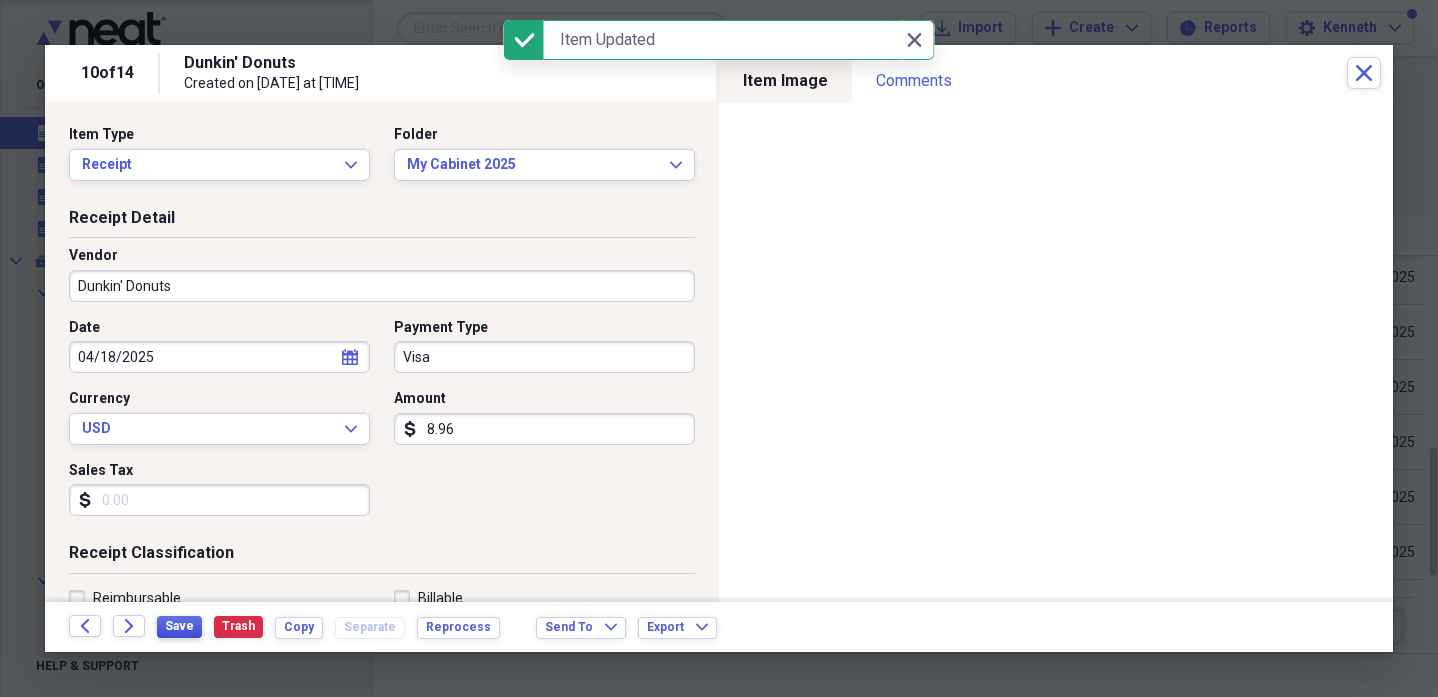click on "Save" at bounding box center (179, 626) 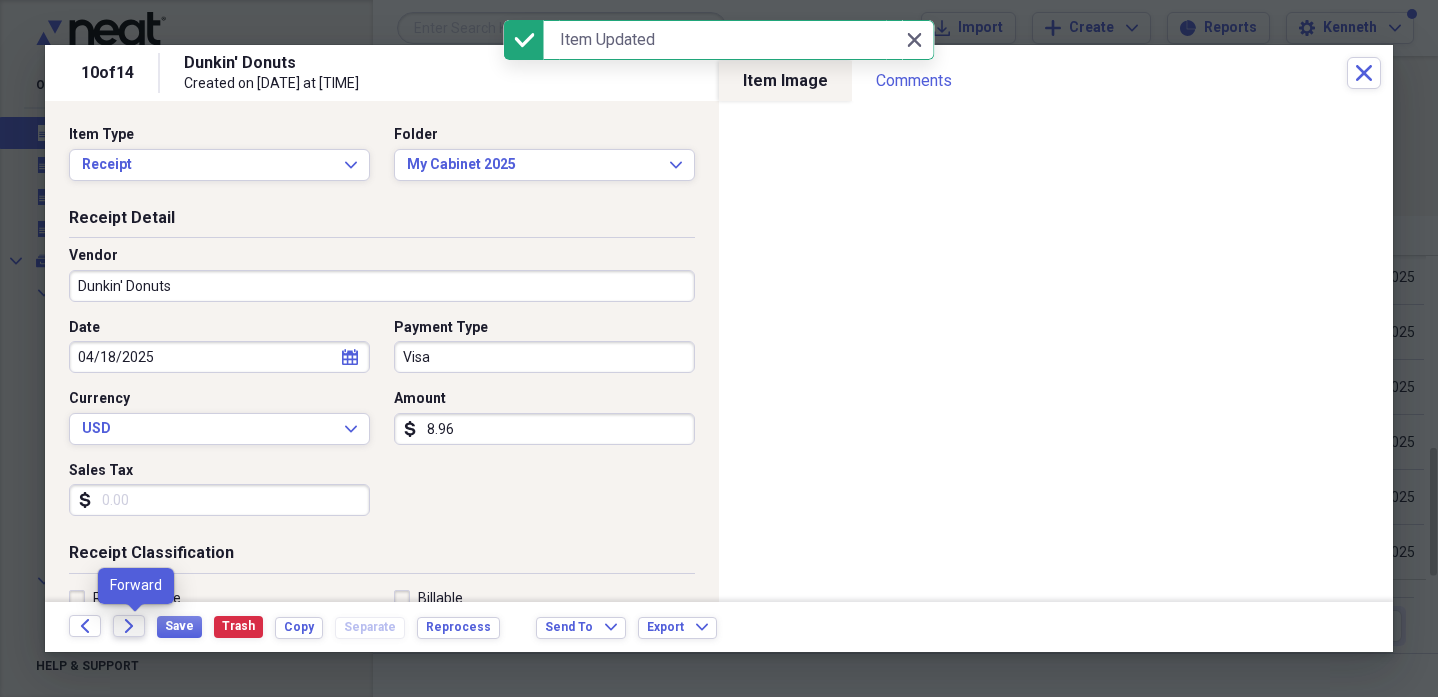 click on "Forward" 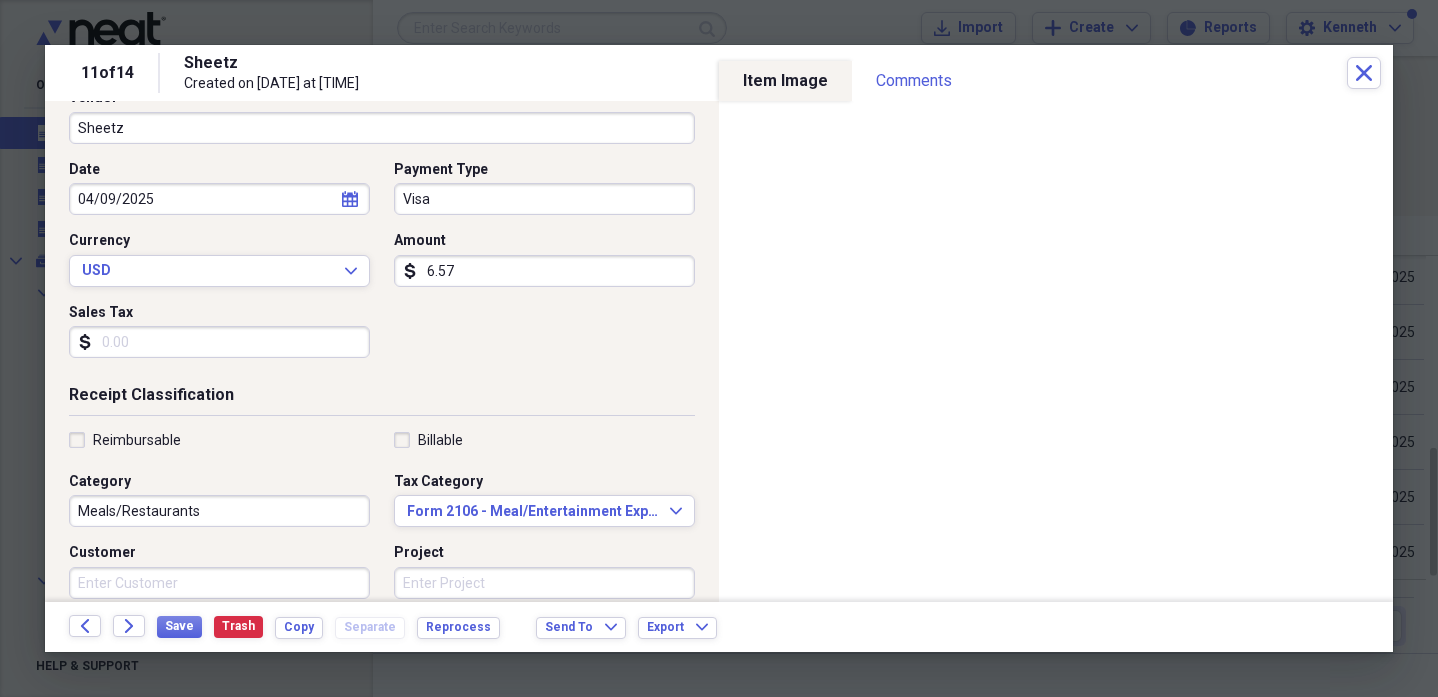 scroll, scrollTop: 176, scrollLeft: 0, axis: vertical 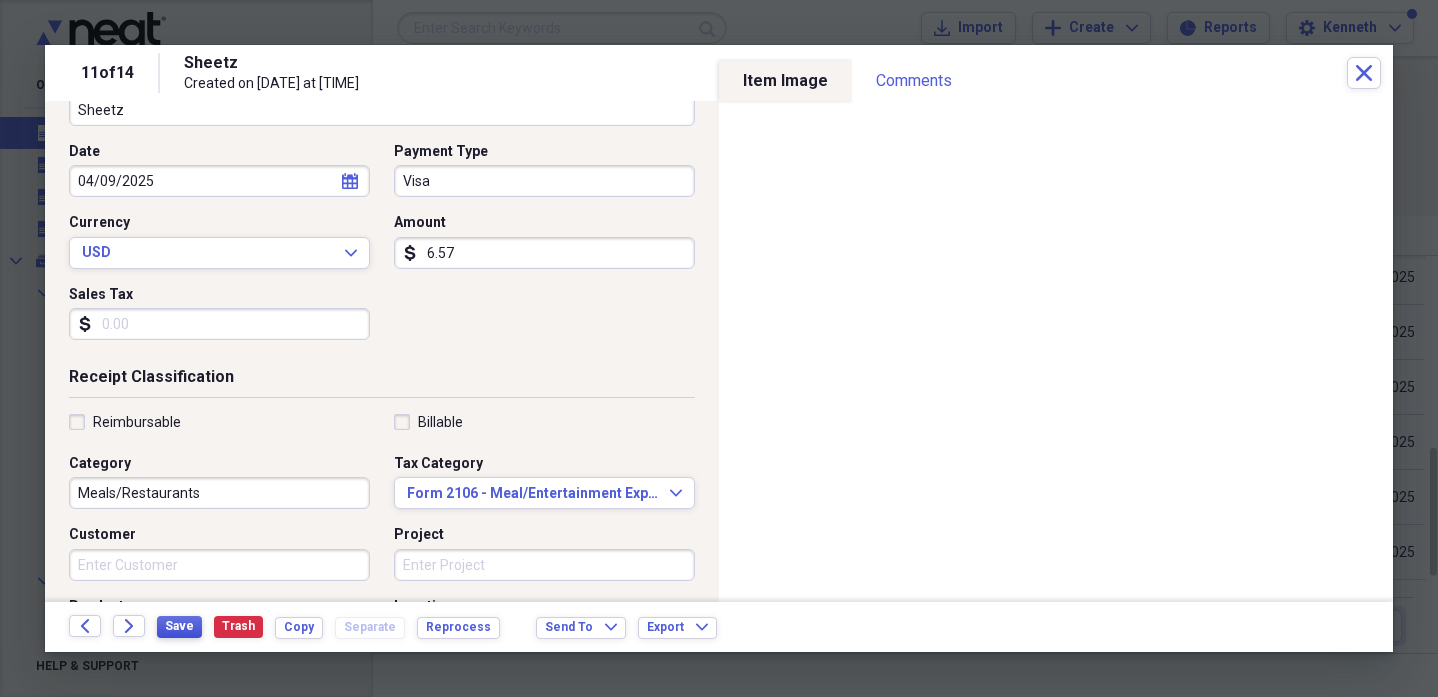 click on "Save" at bounding box center [179, 626] 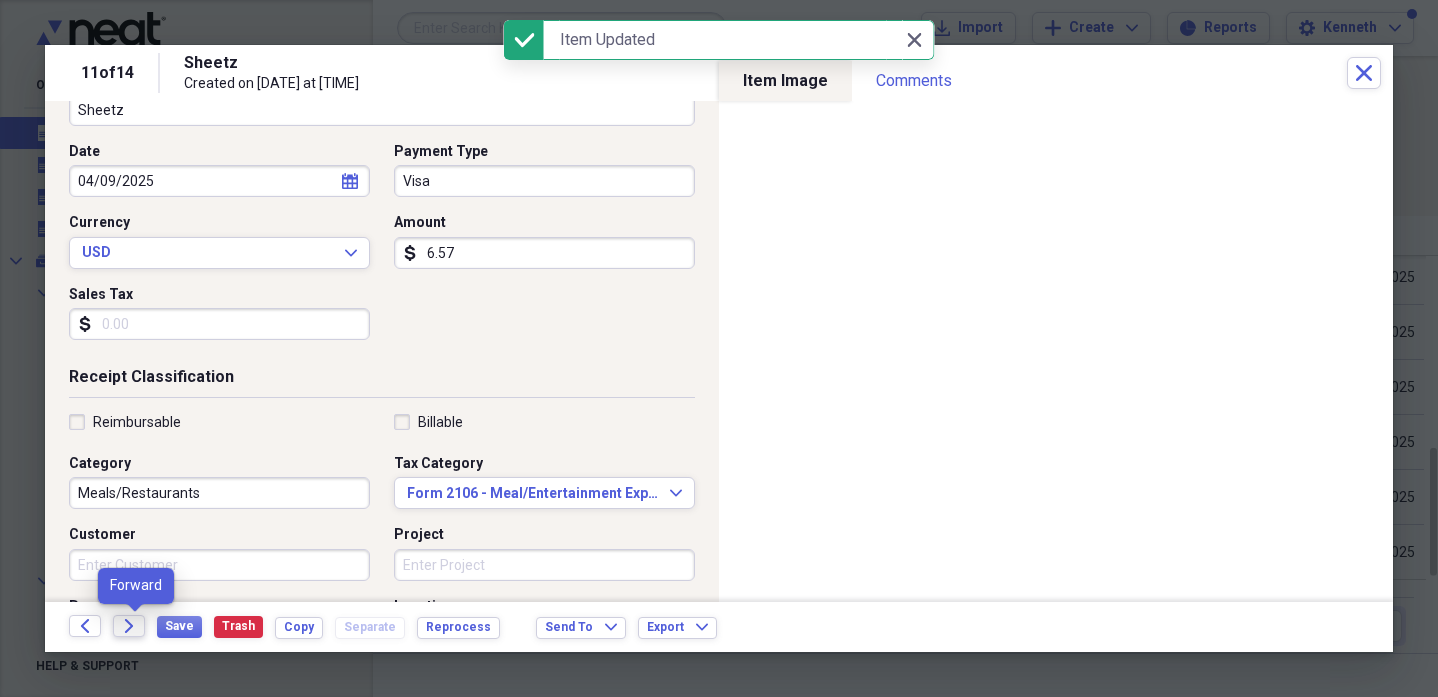 click 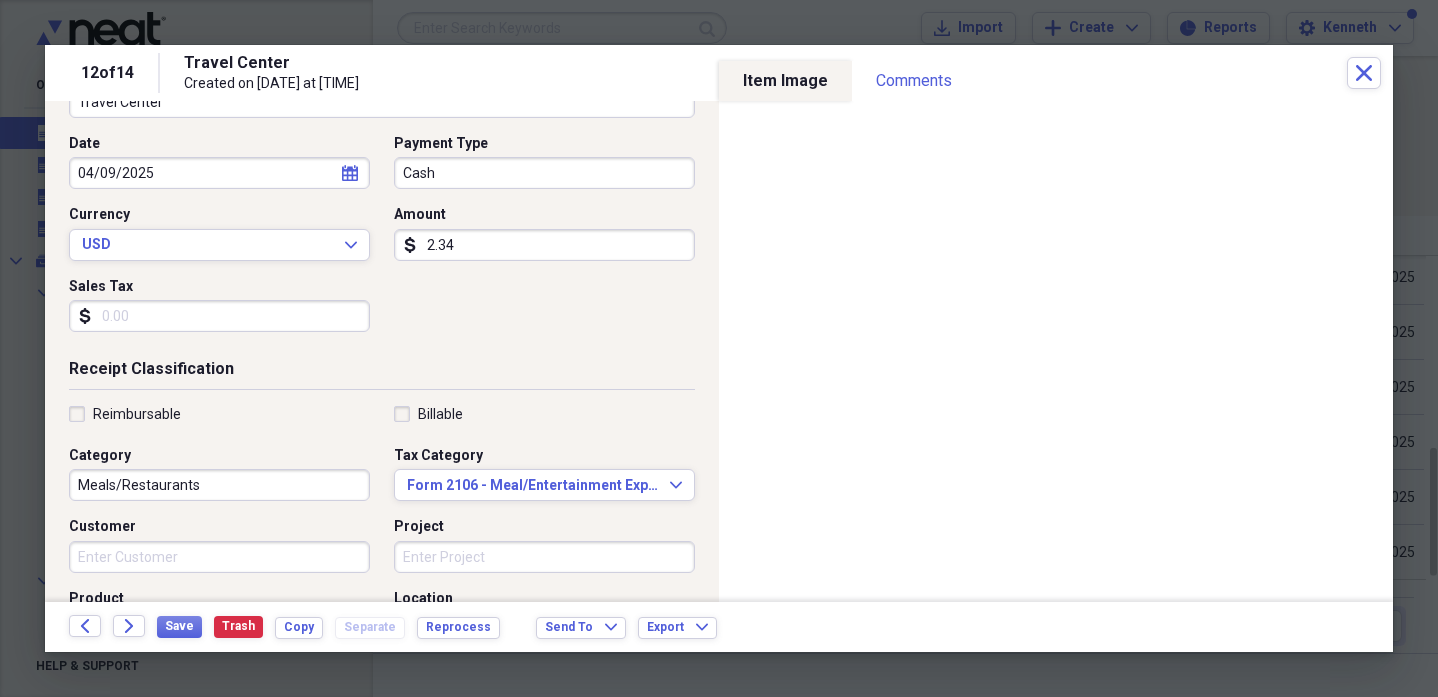 scroll, scrollTop: 183, scrollLeft: 0, axis: vertical 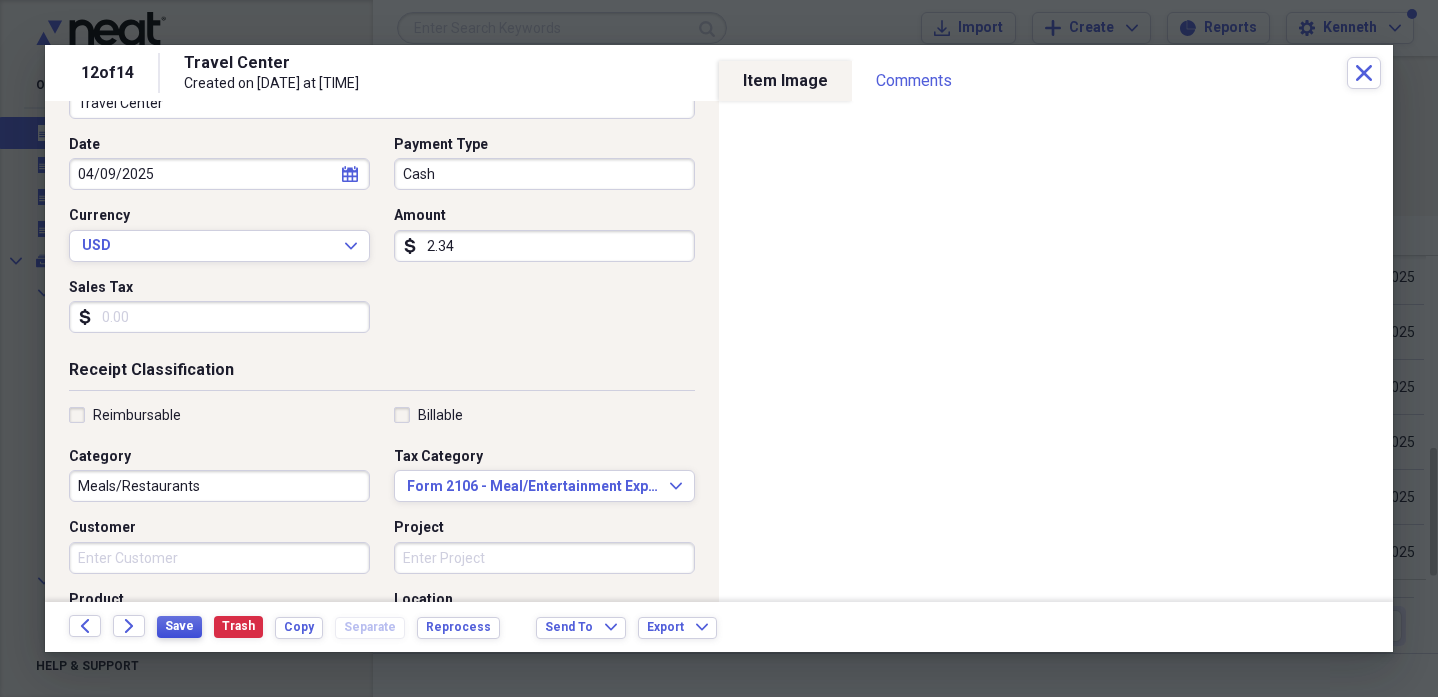click on "Save" at bounding box center [179, 626] 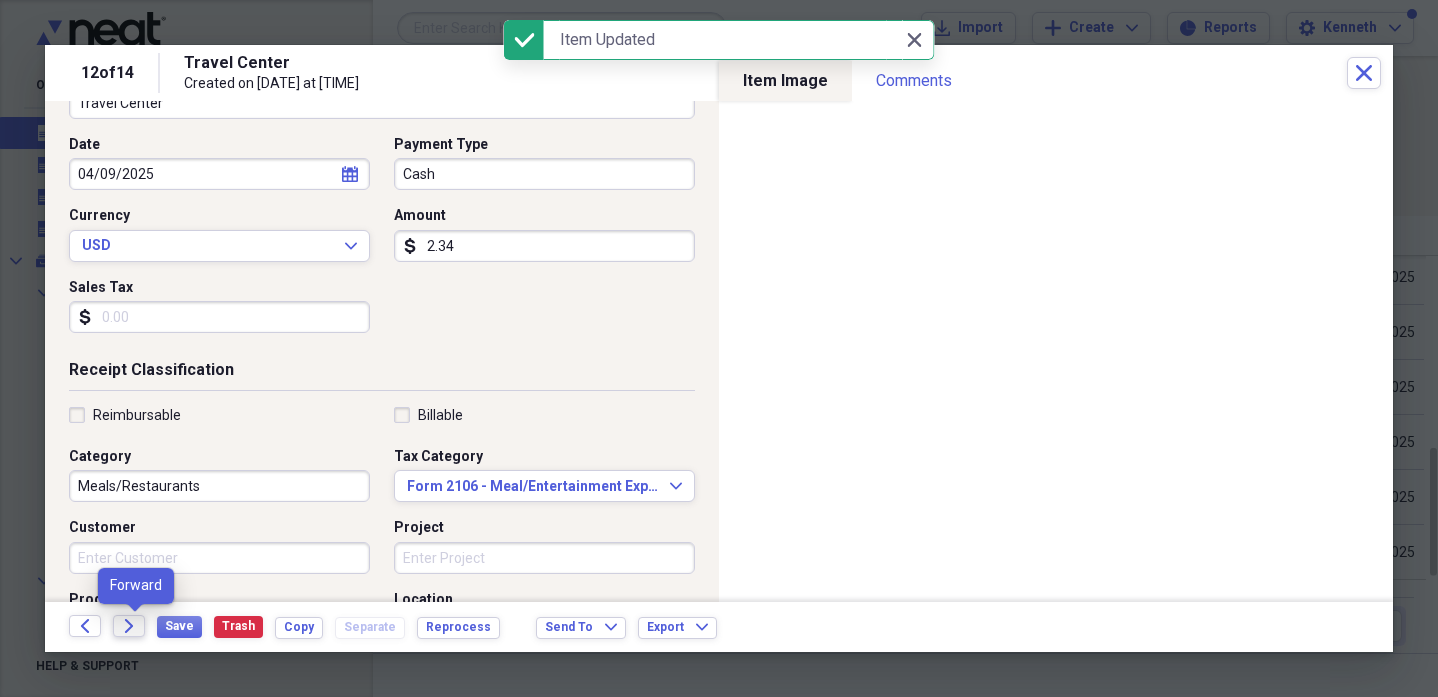 click on "Forward" 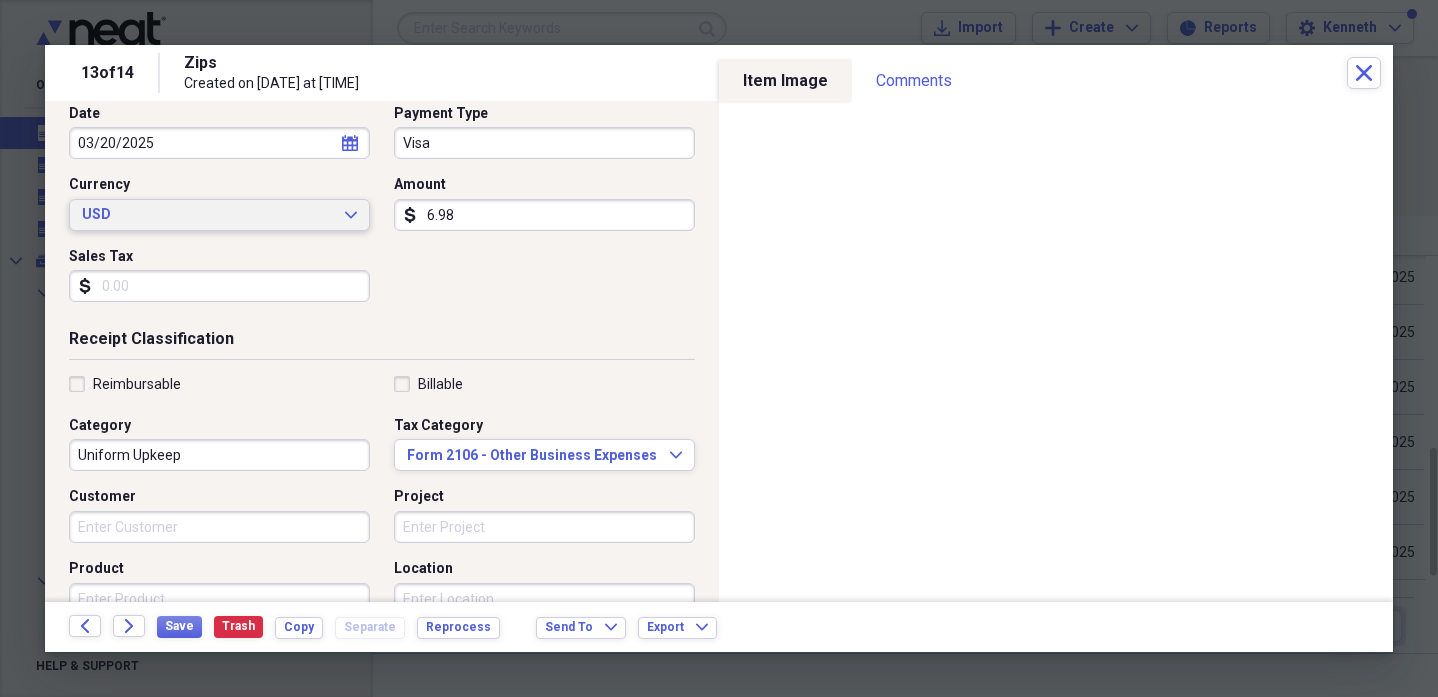 scroll, scrollTop: 316, scrollLeft: 0, axis: vertical 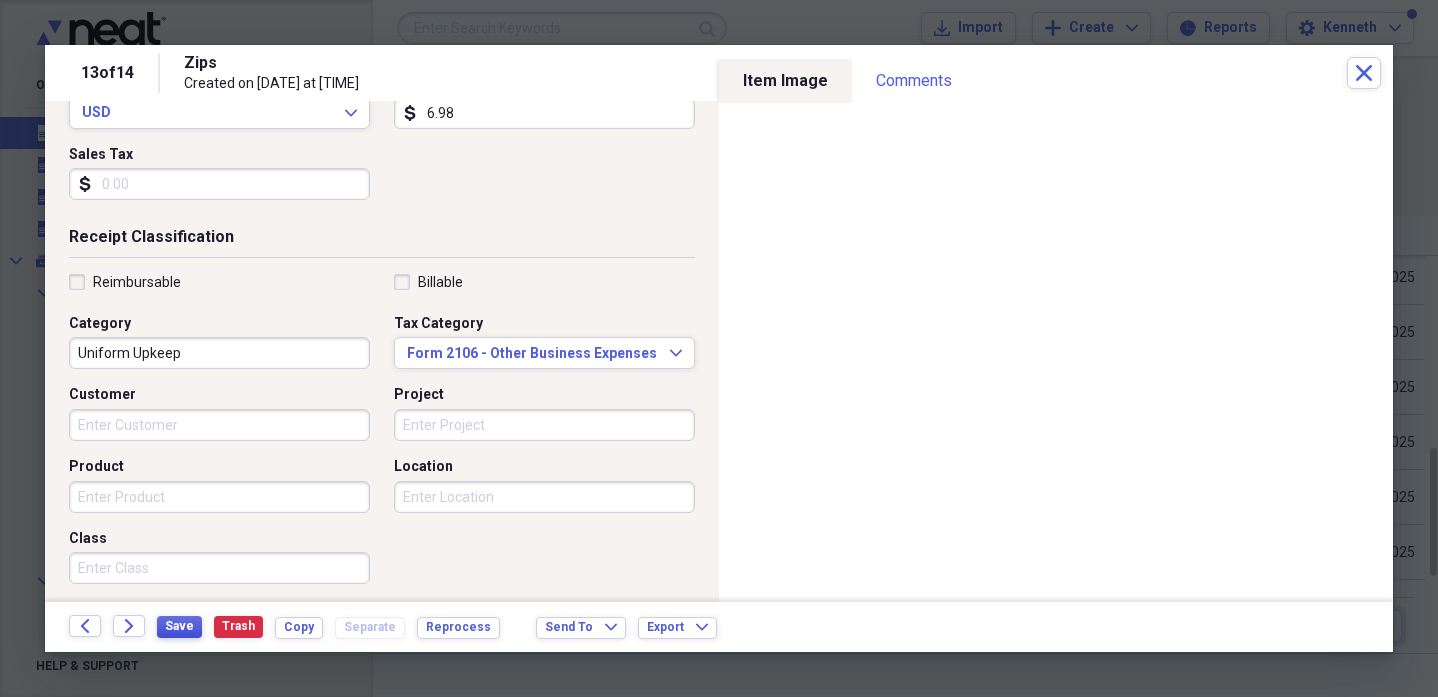 click on "Save" at bounding box center [179, 626] 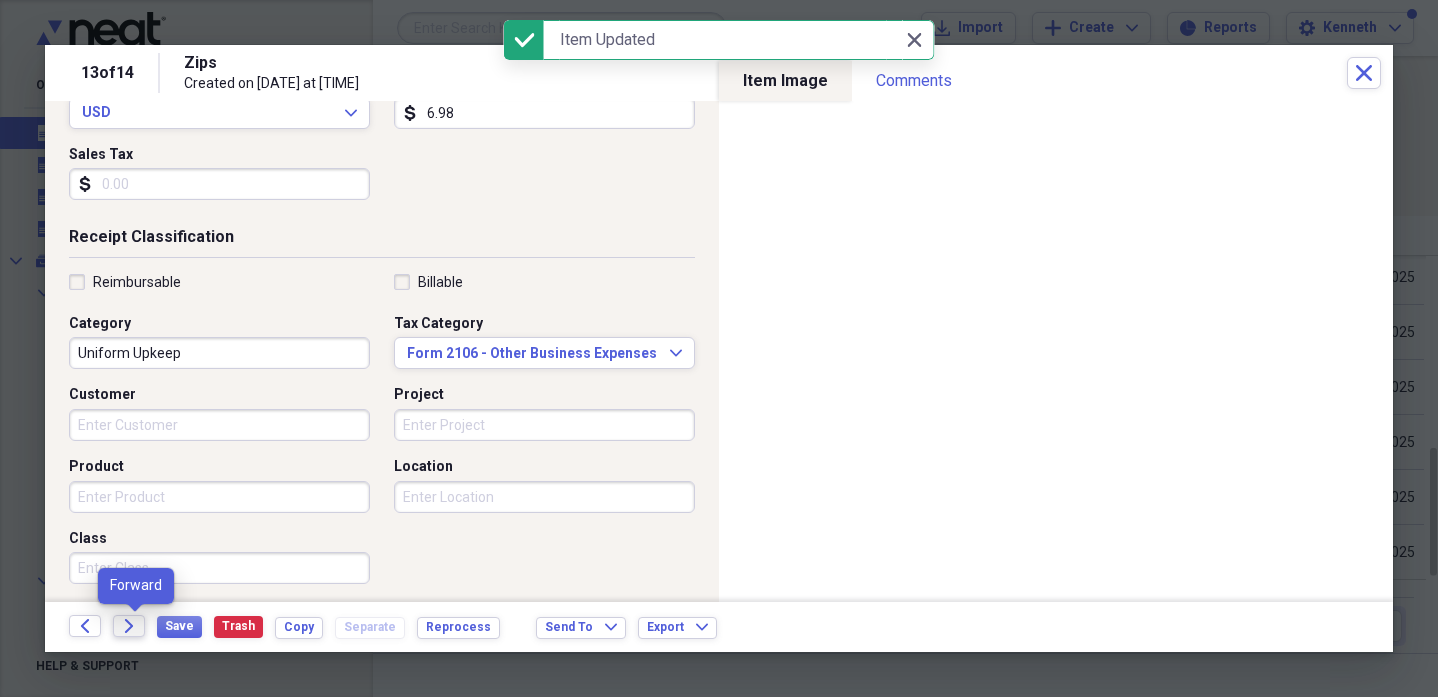click 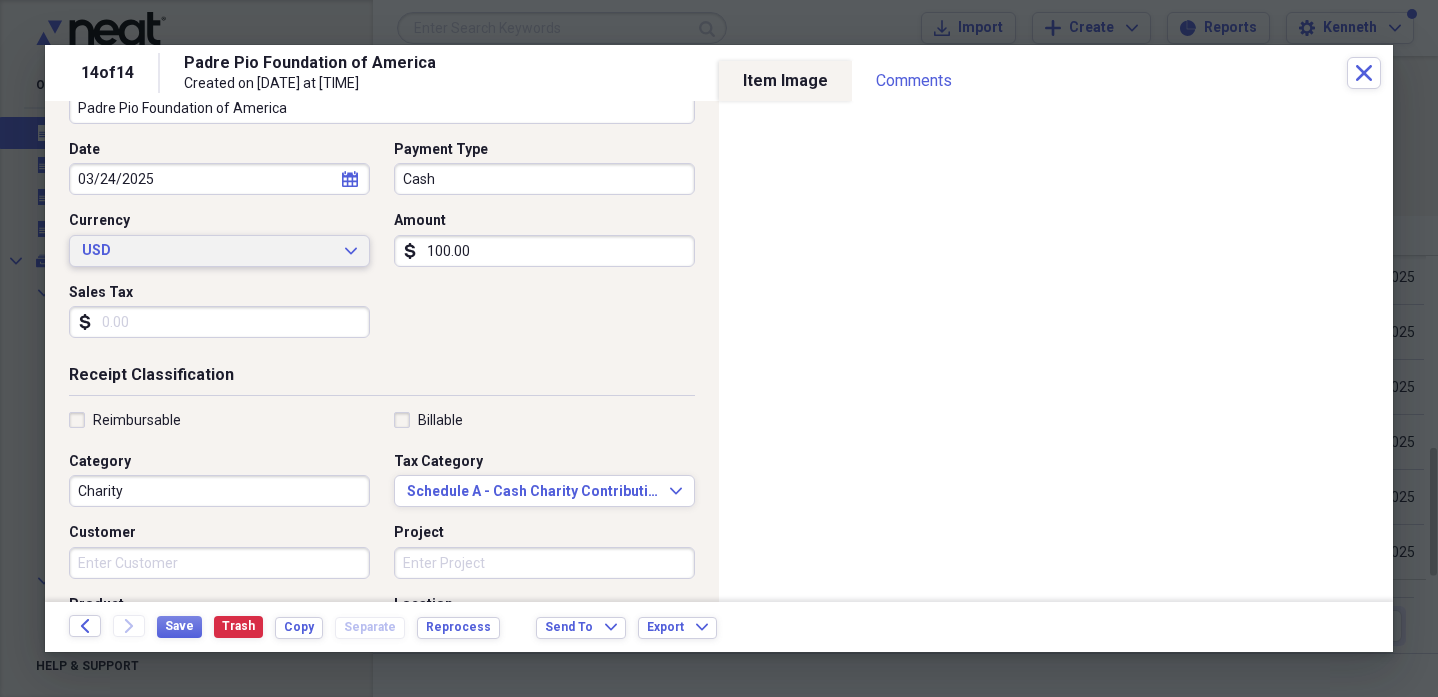 scroll, scrollTop: 180, scrollLeft: 0, axis: vertical 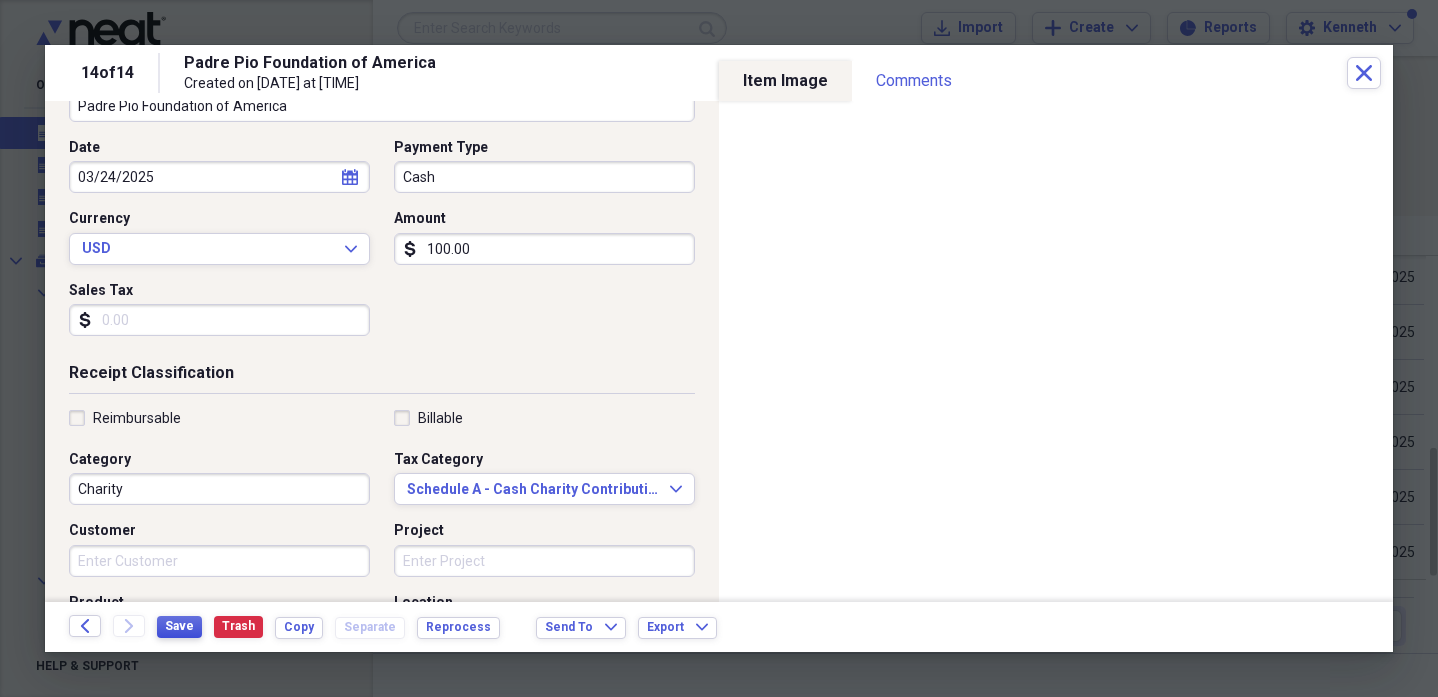 click on "Save" at bounding box center [179, 626] 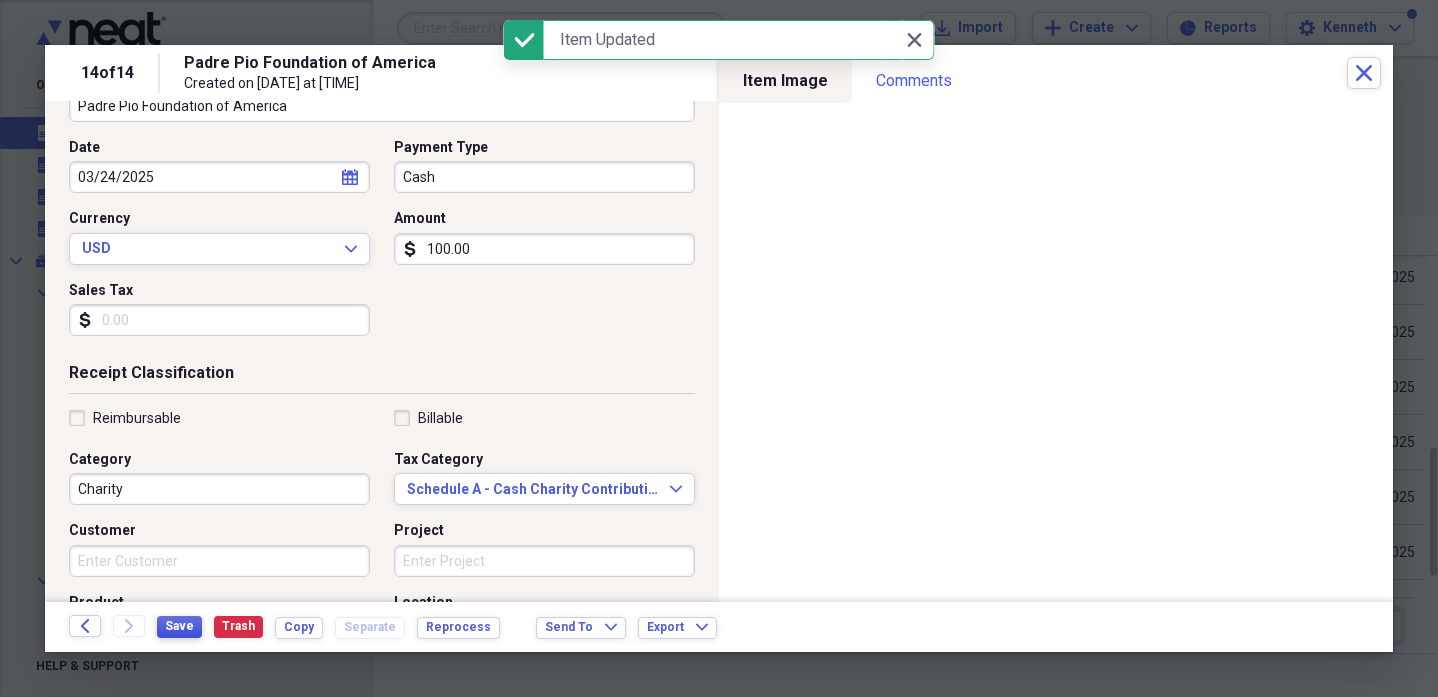 click on "Save" at bounding box center (179, 626) 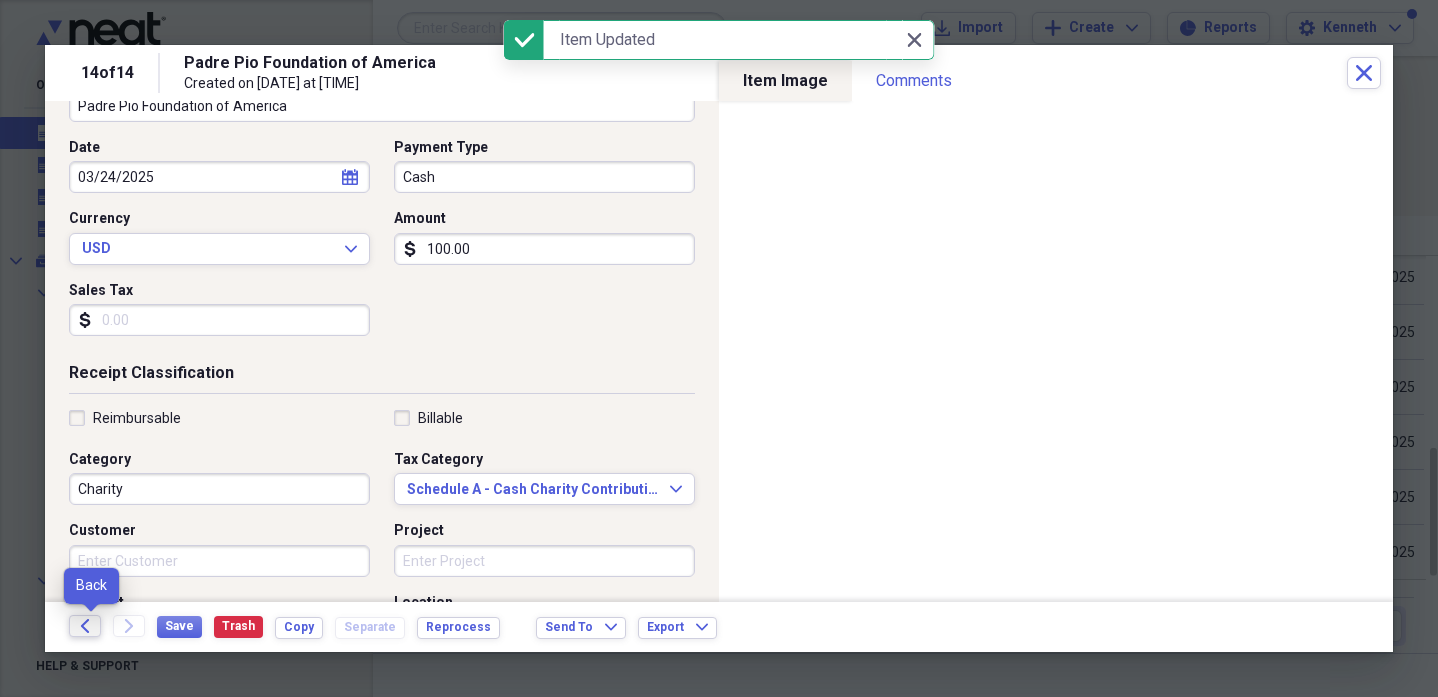 click on "Back" 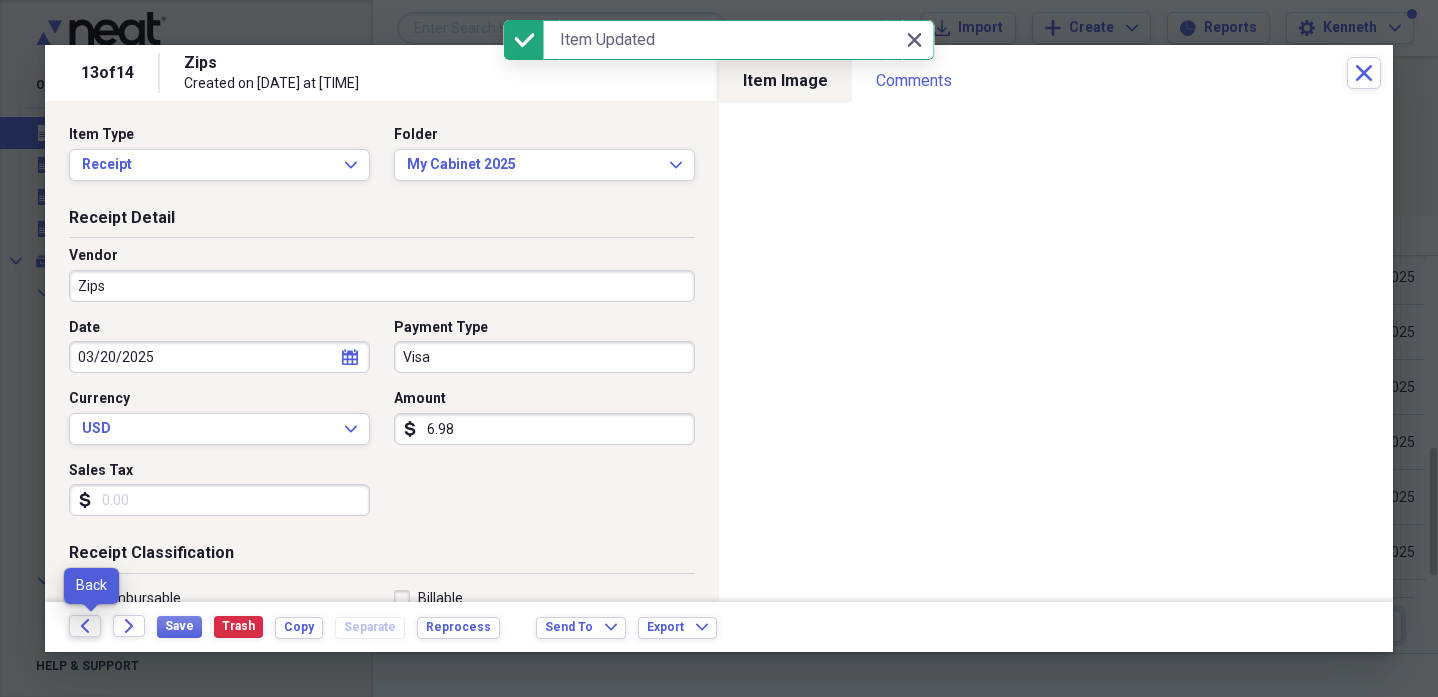 click on "Back" 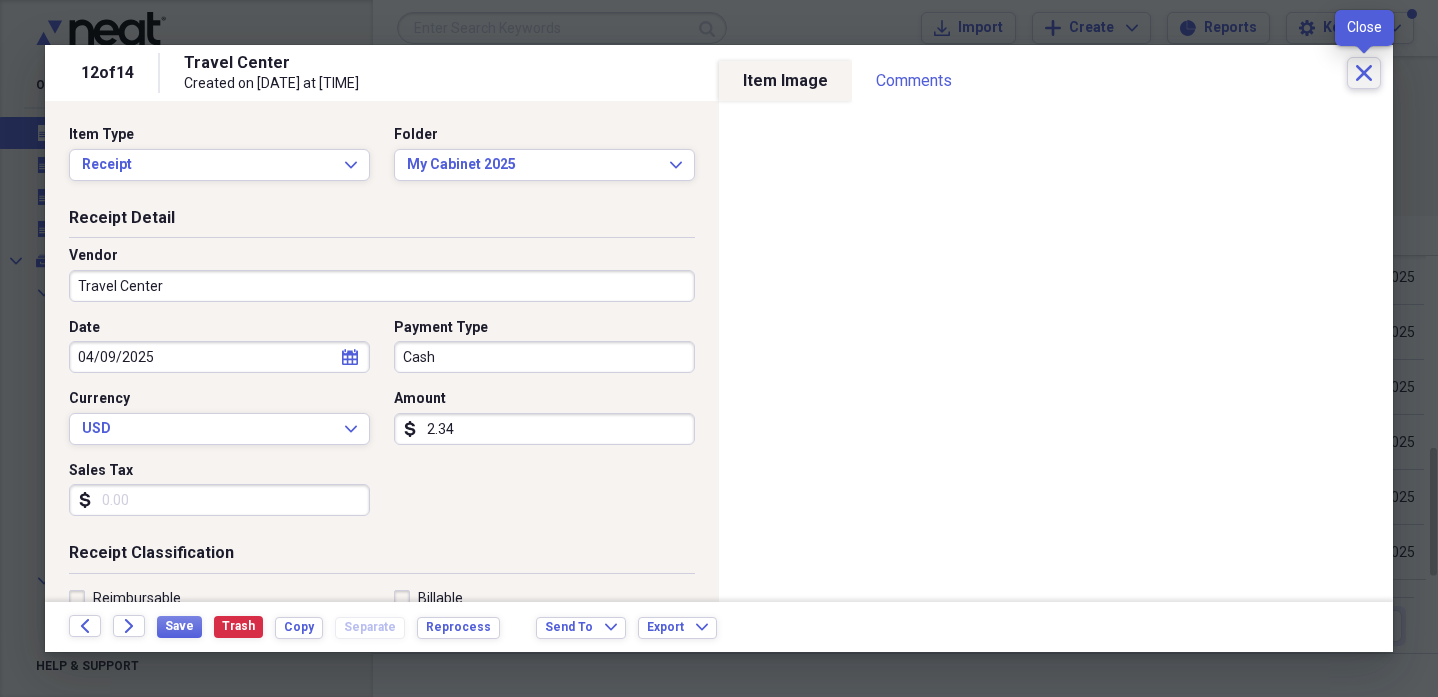 click on "Close" 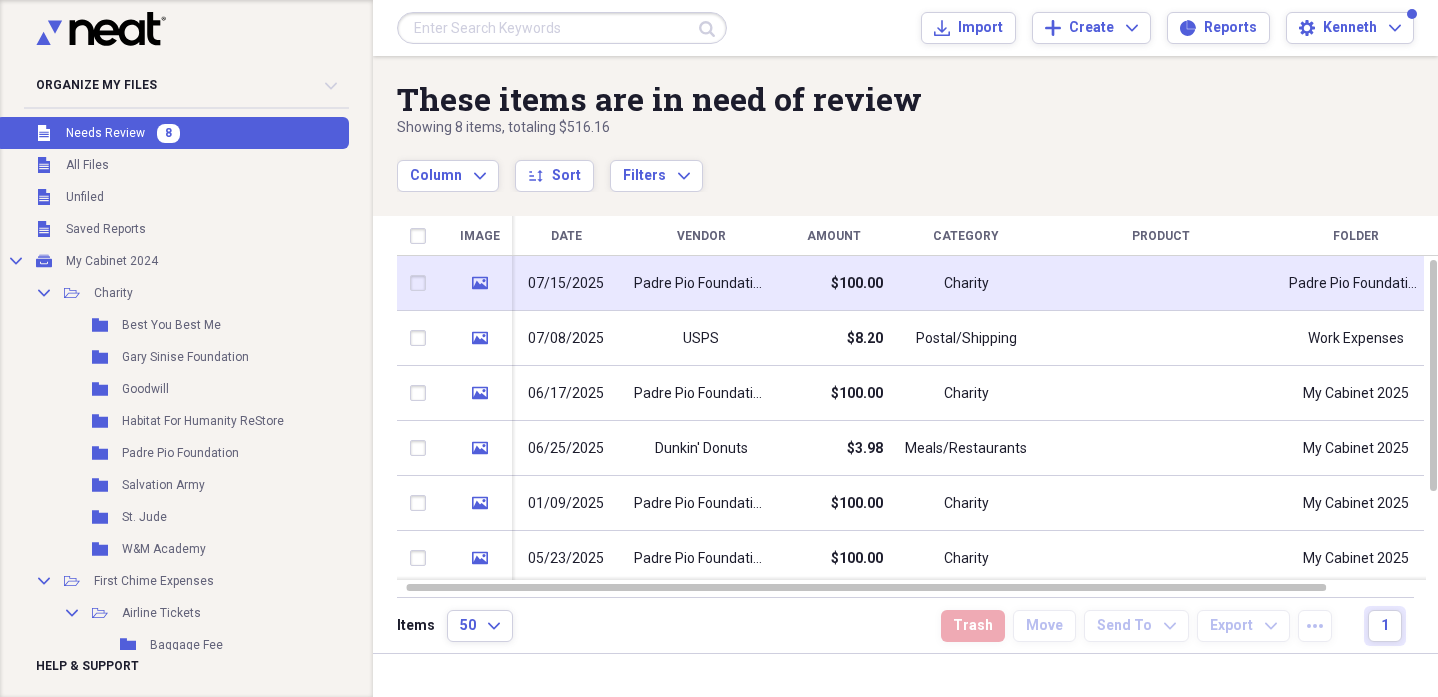click on "Padre Pio Foundation of America" at bounding box center (701, 284) 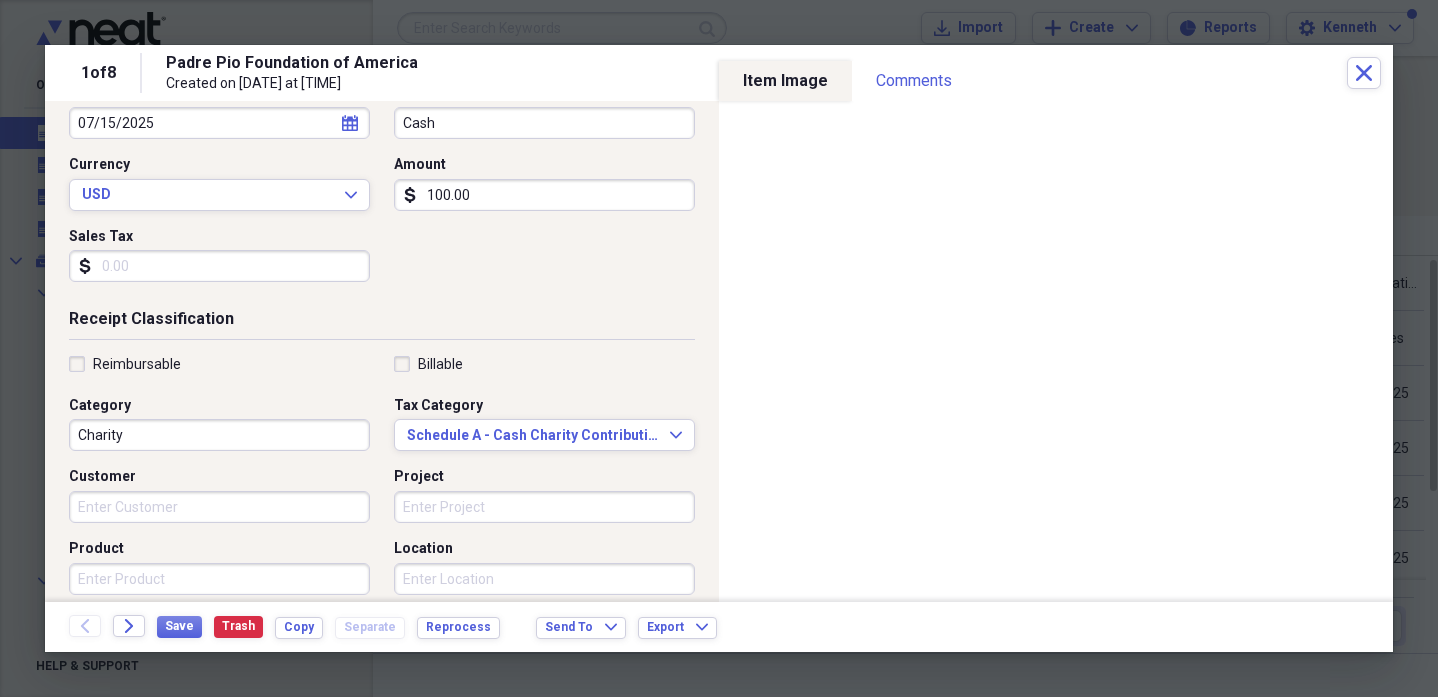scroll, scrollTop: 244, scrollLeft: 0, axis: vertical 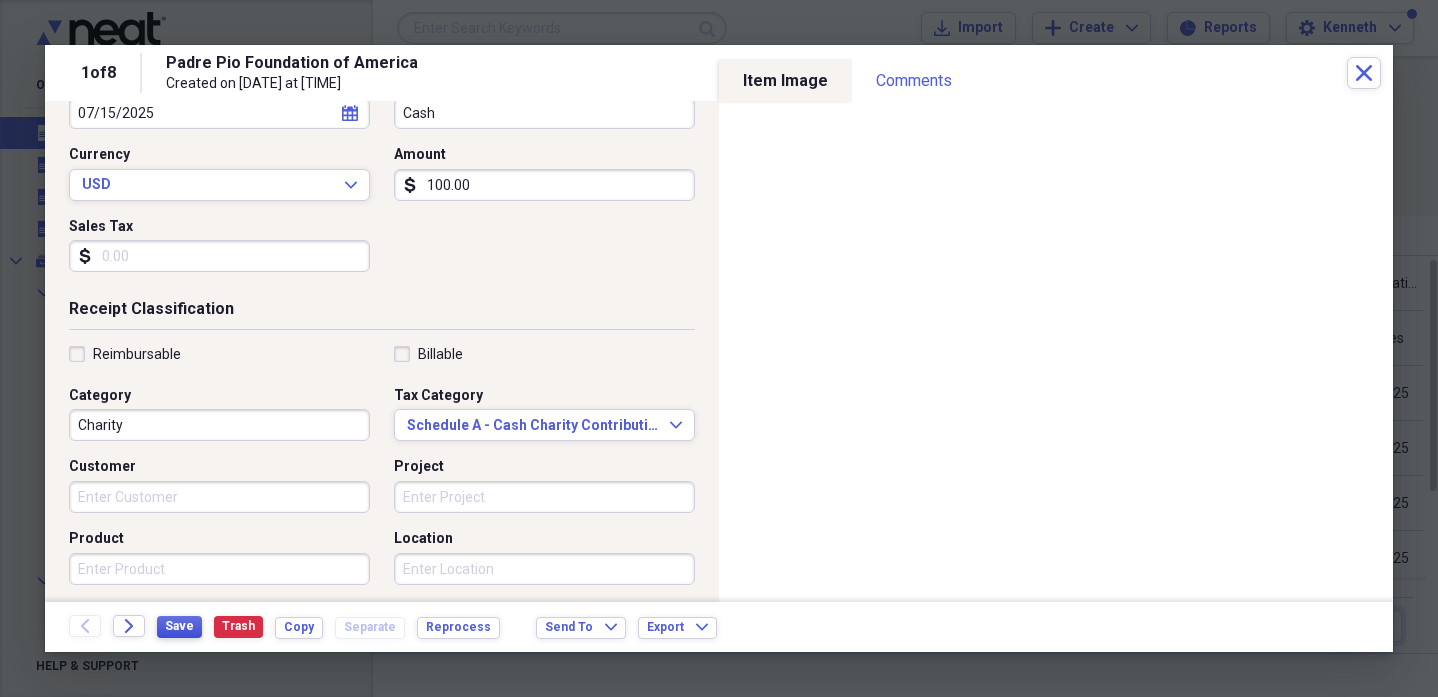 click on "Save" at bounding box center (179, 626) 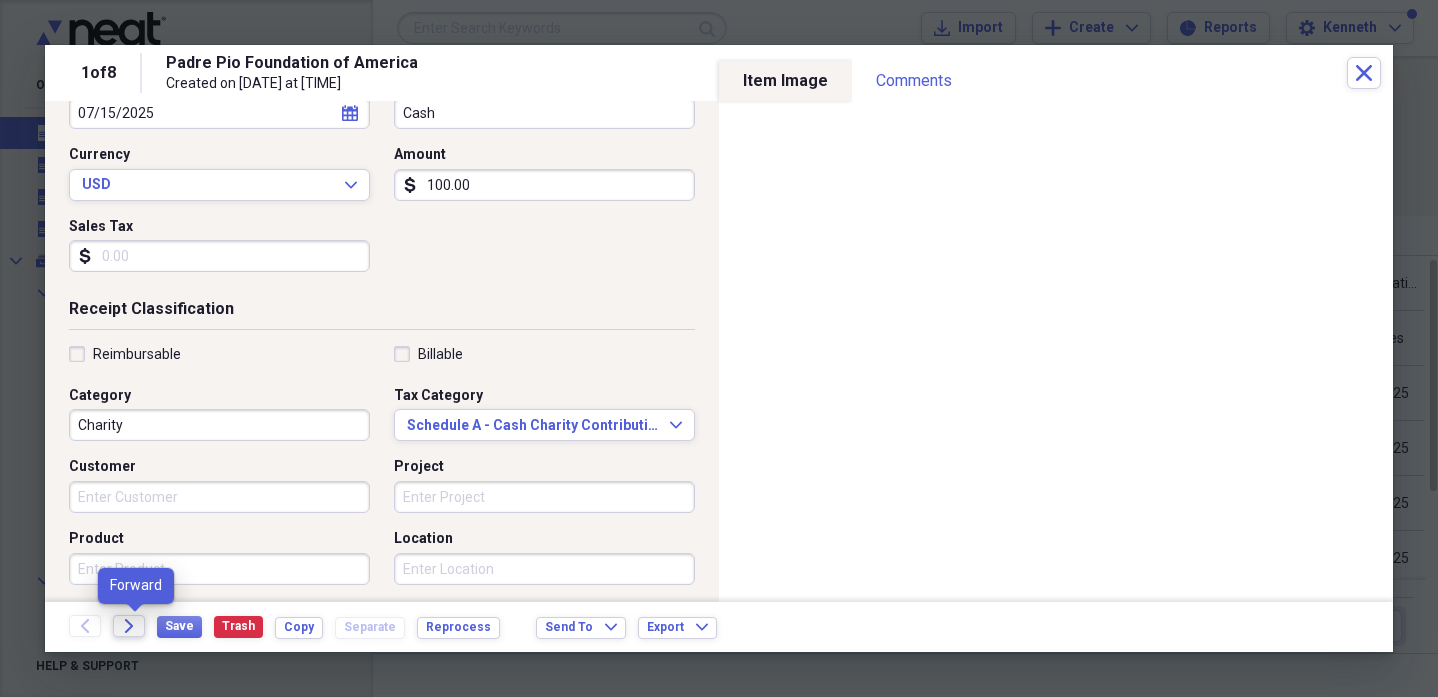 click on "Forward" 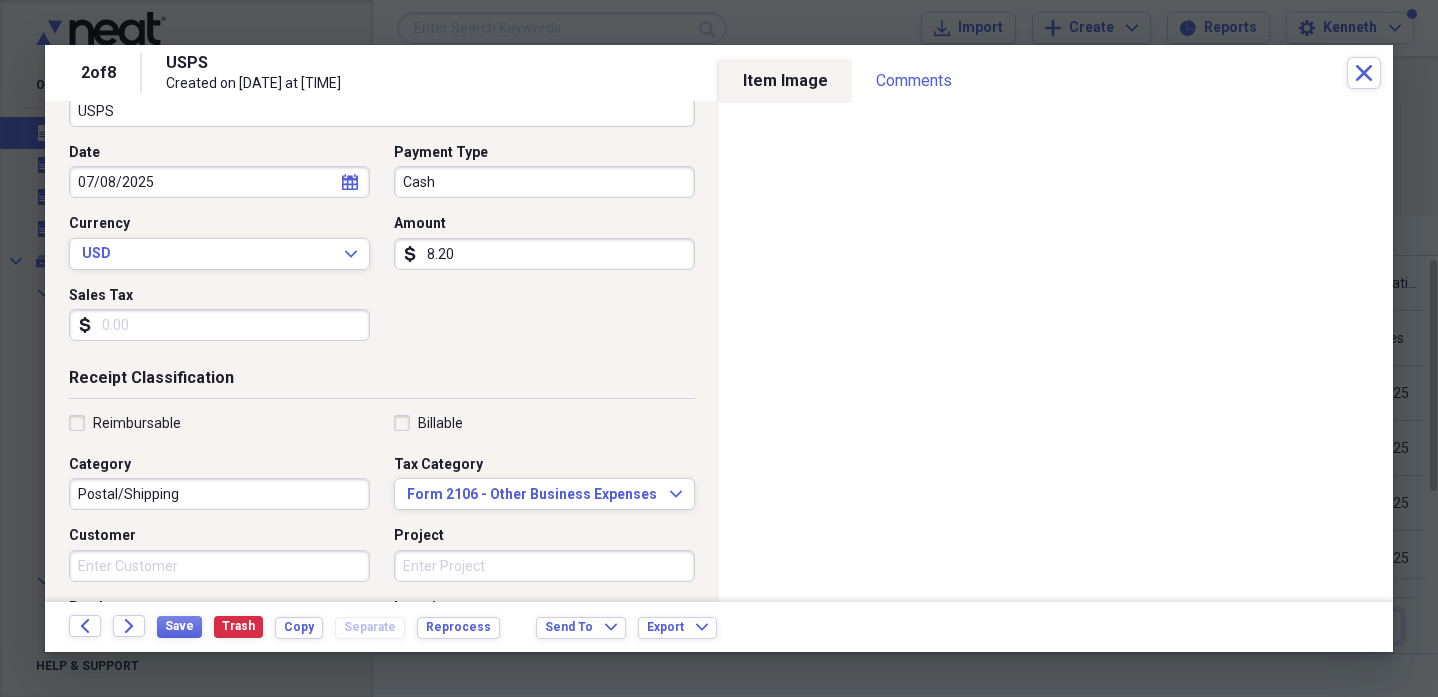 scroll, scrollTop: 174, scrollLeft: 0, axis: vertical 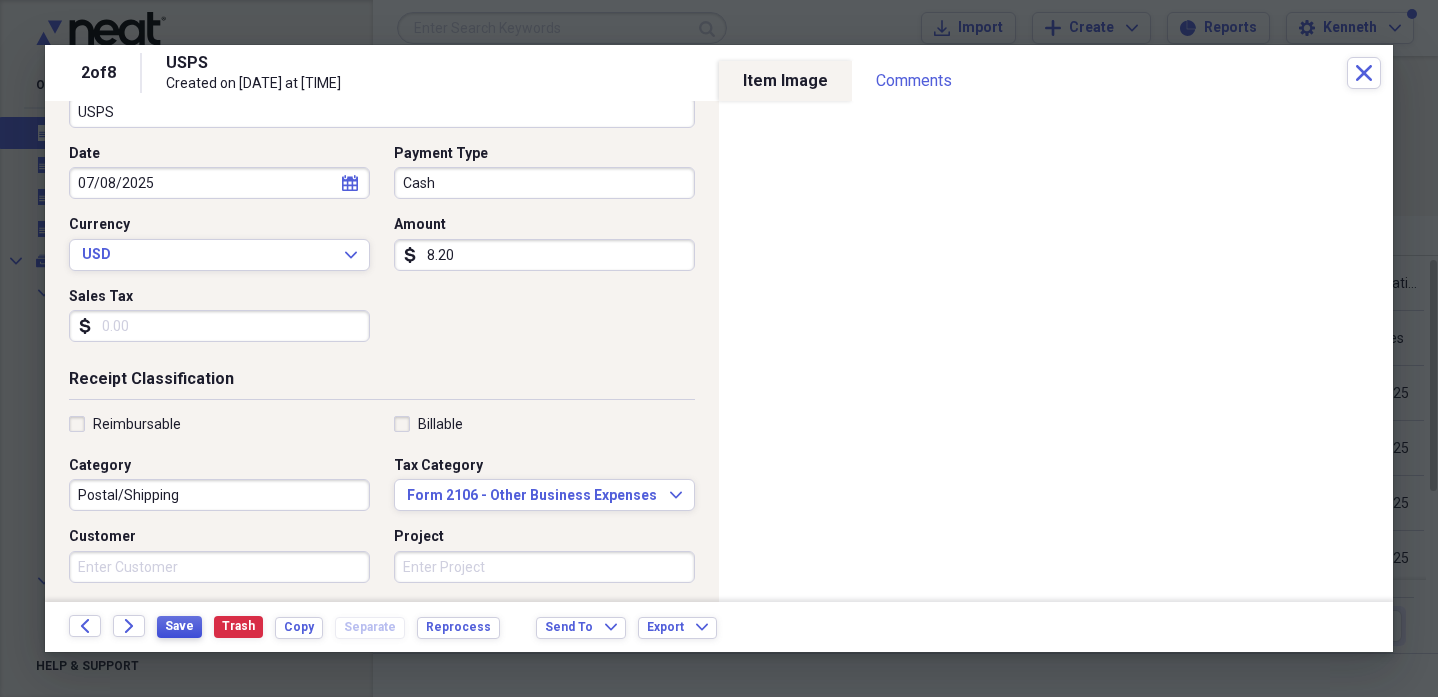click on "Save" at bounding box center [179, 626] 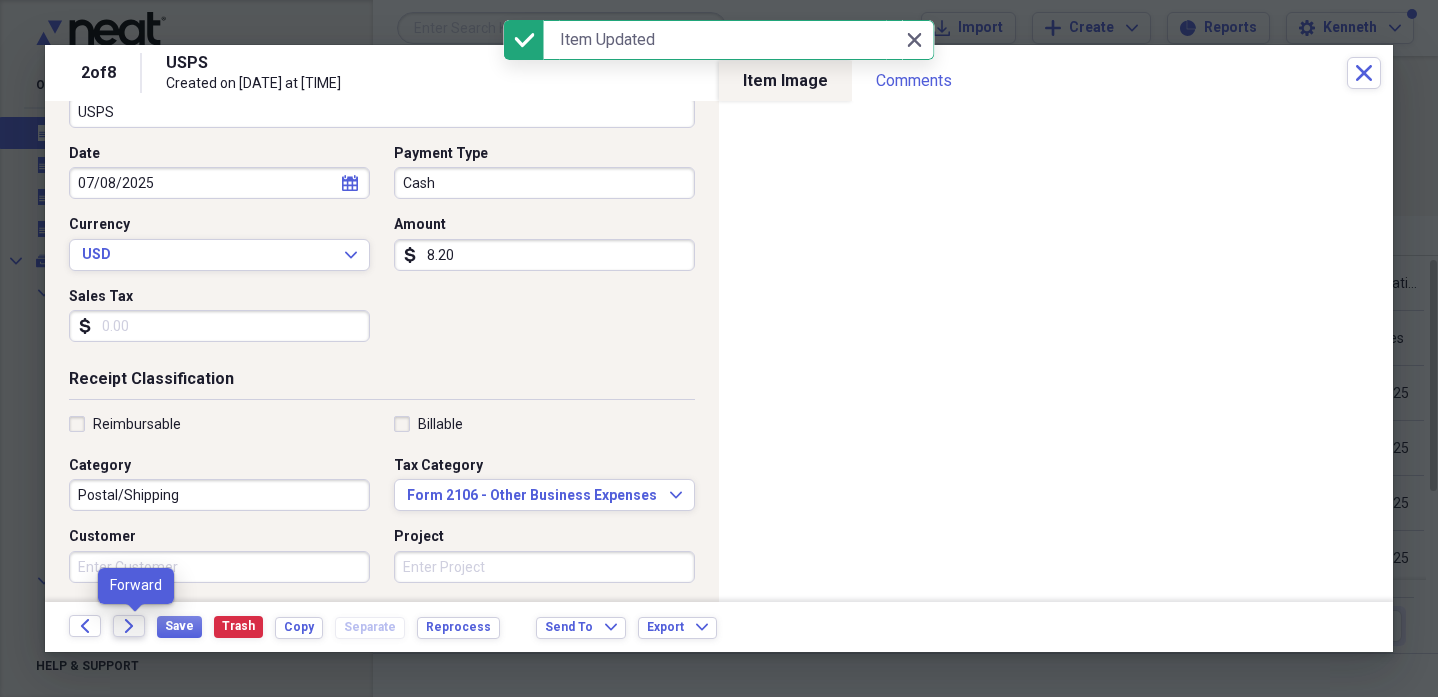click on "Forward" 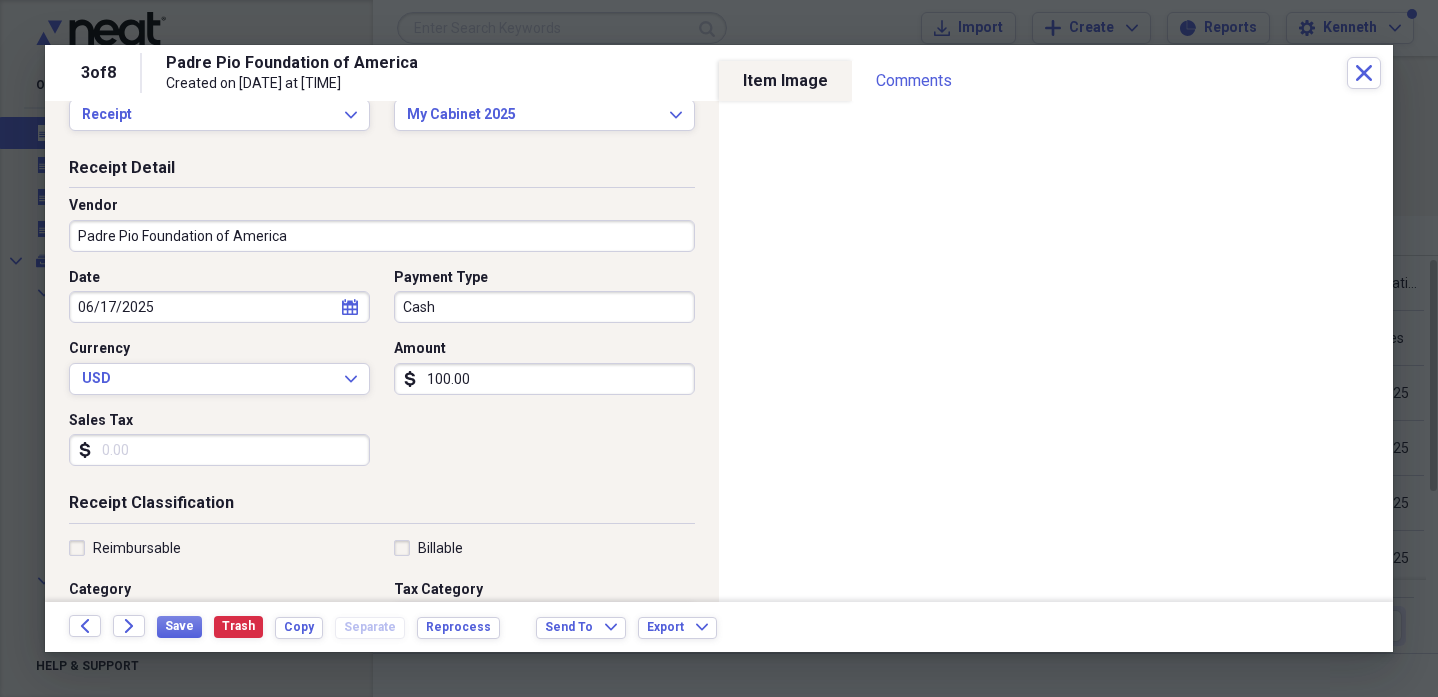 scroll, scrollTop: 49, scrollLeft: 0, axis: vertical 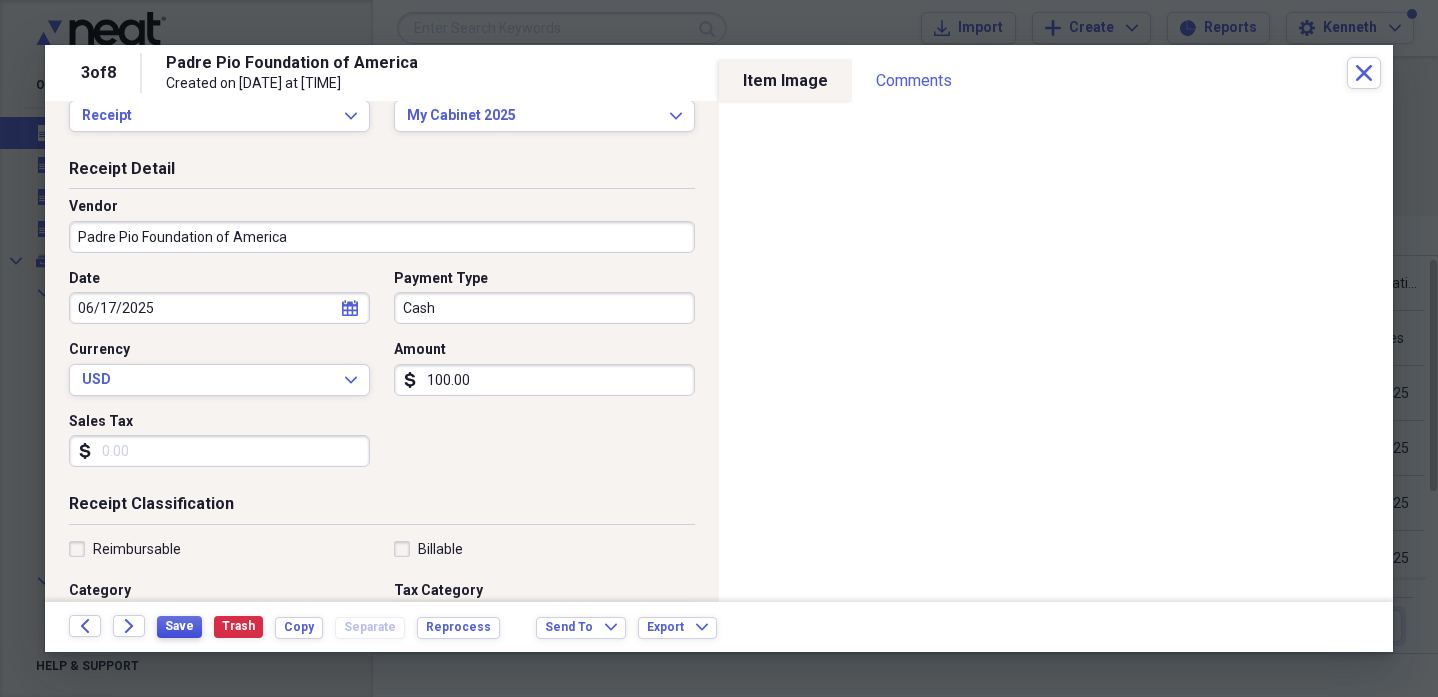 click on "Save" at bounding box center (179, 626) 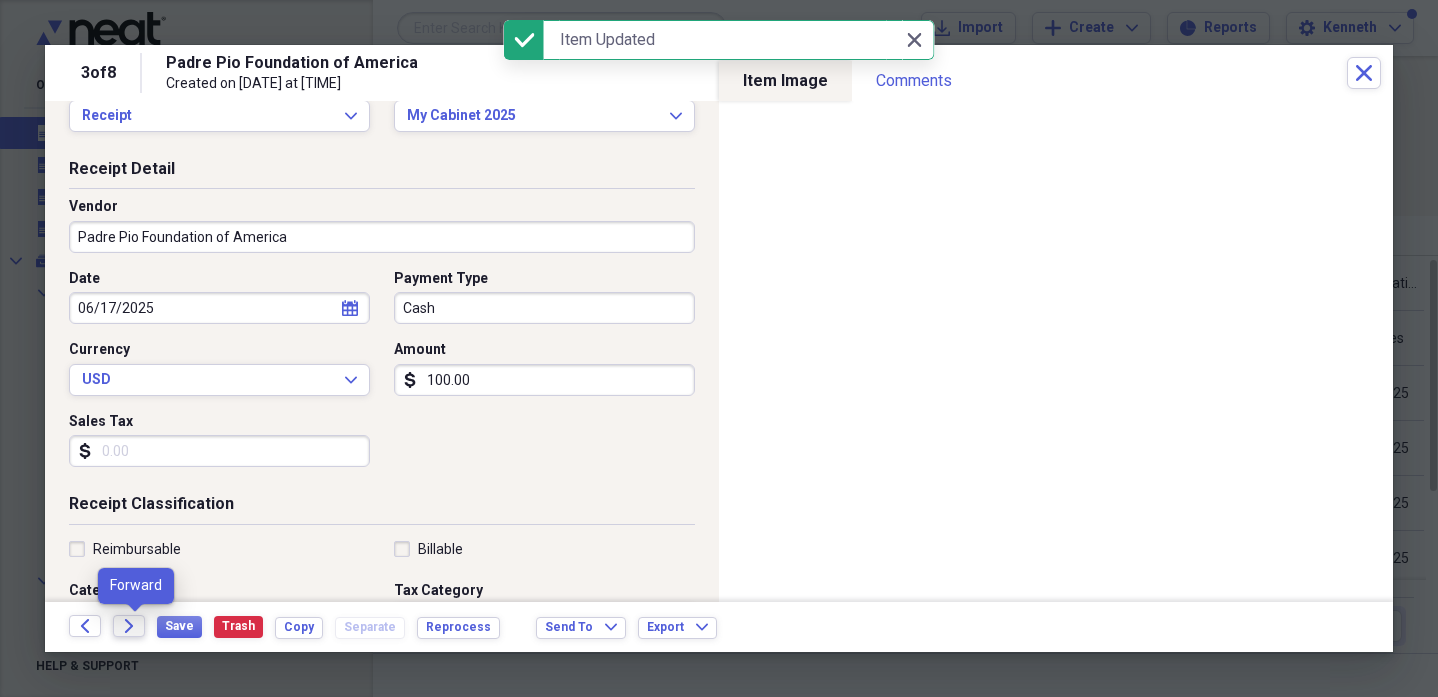 click on "Forward" 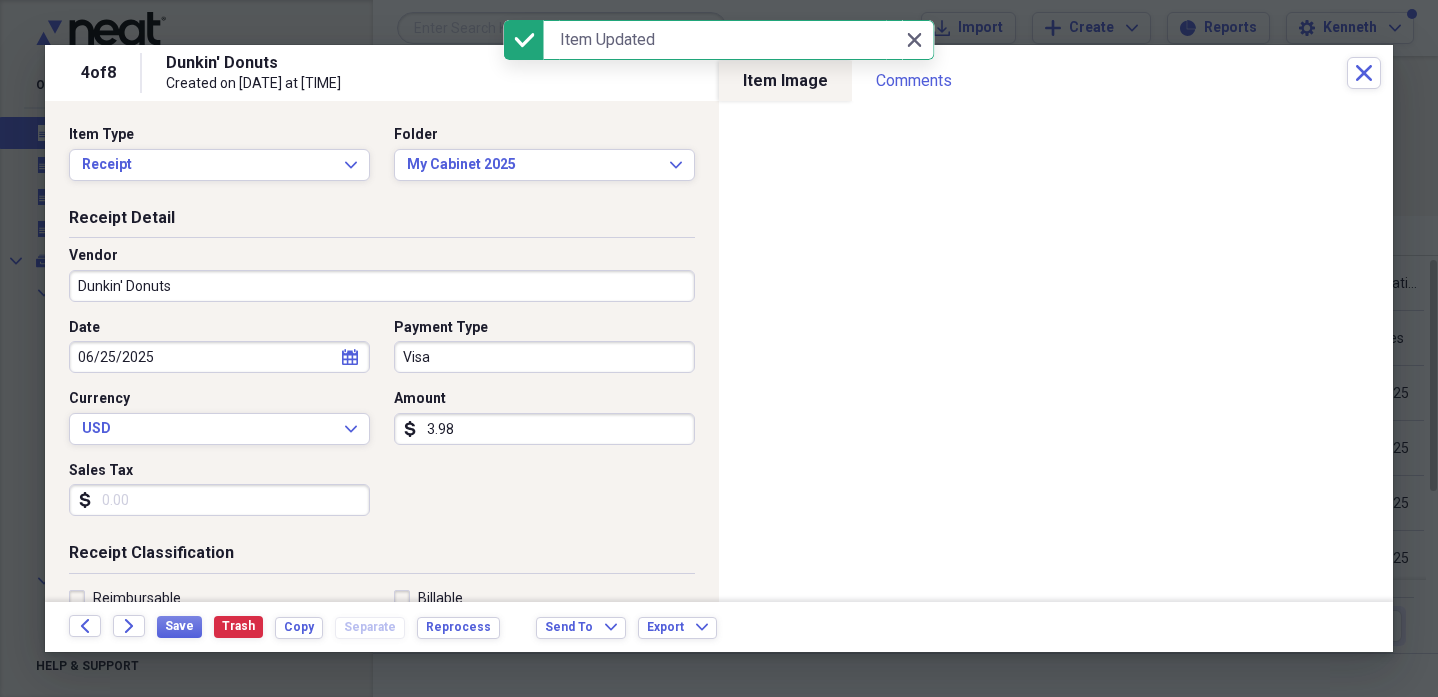 scroll, scrollTop: 115, scrollLeft: 0, axis: vertical 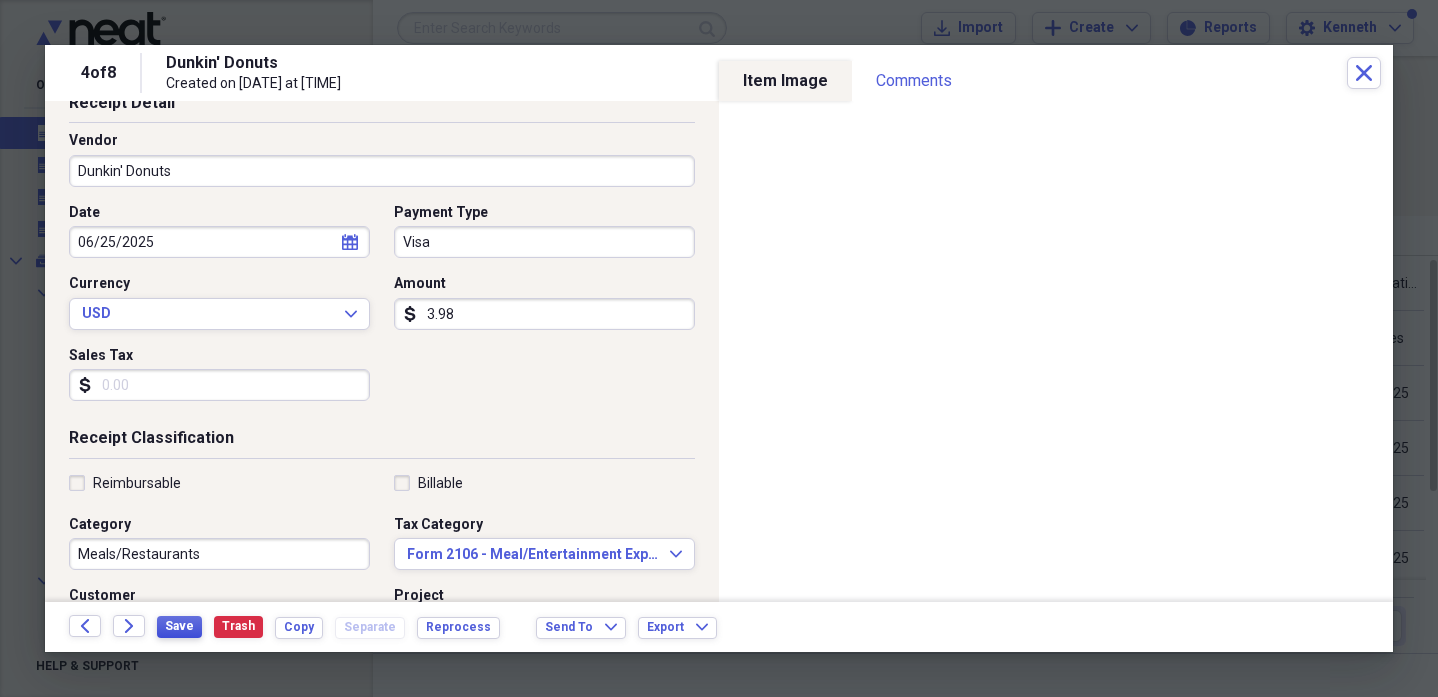click on "Save" at bounding box center (179, 626) 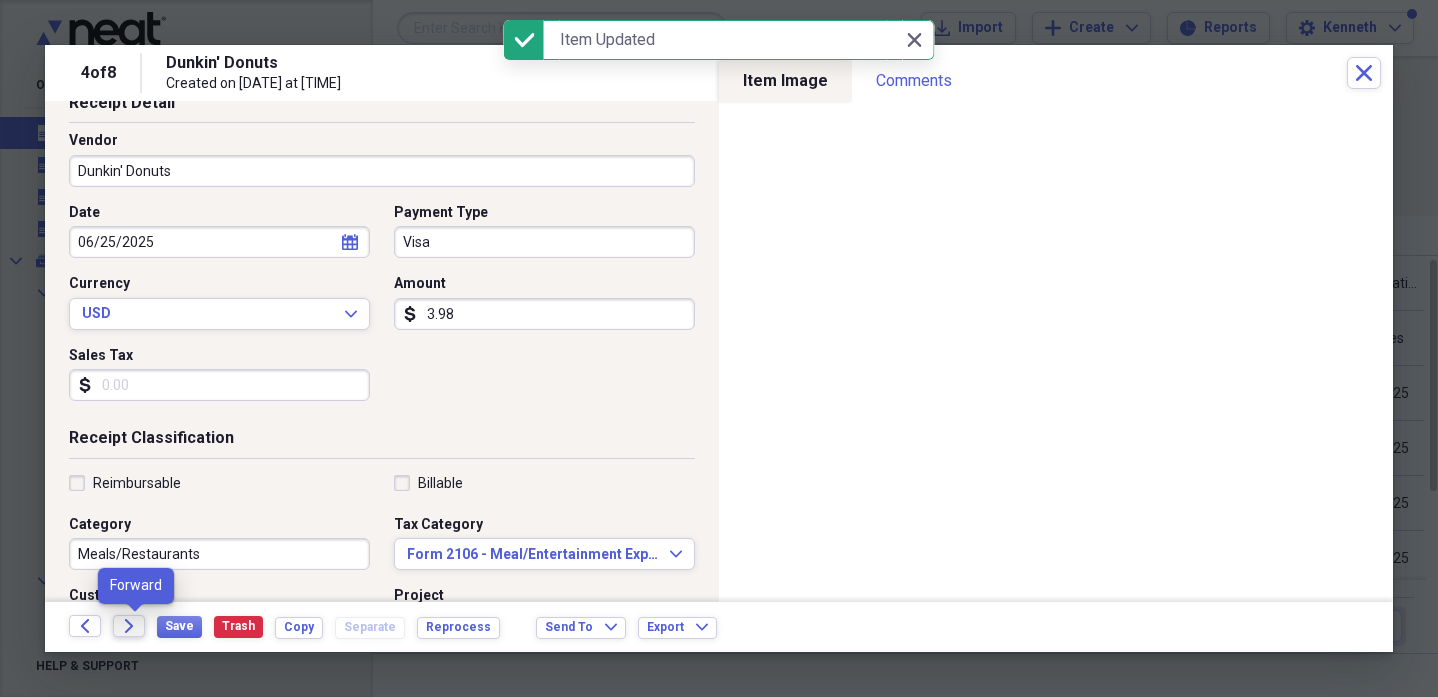 click on "Forward" 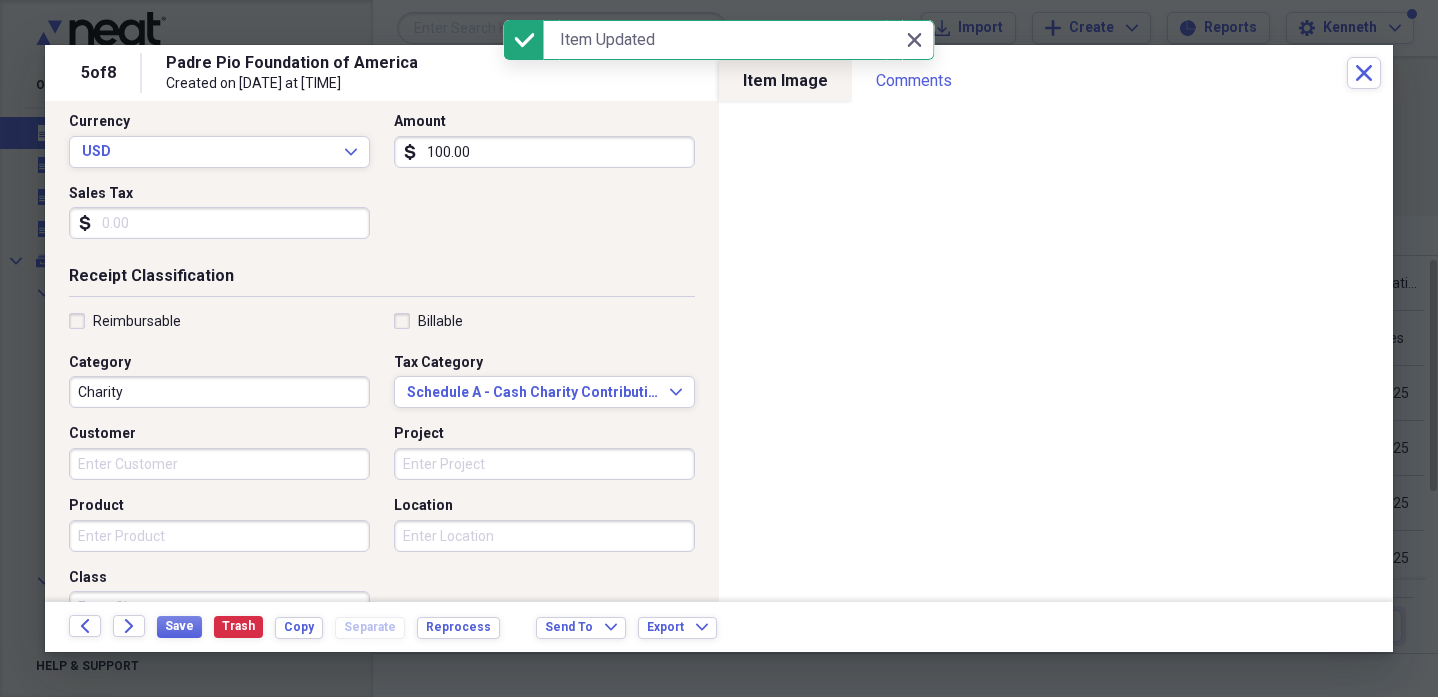 scroll, scrollTop: 283, scrollLeft: 0, axis: vertical 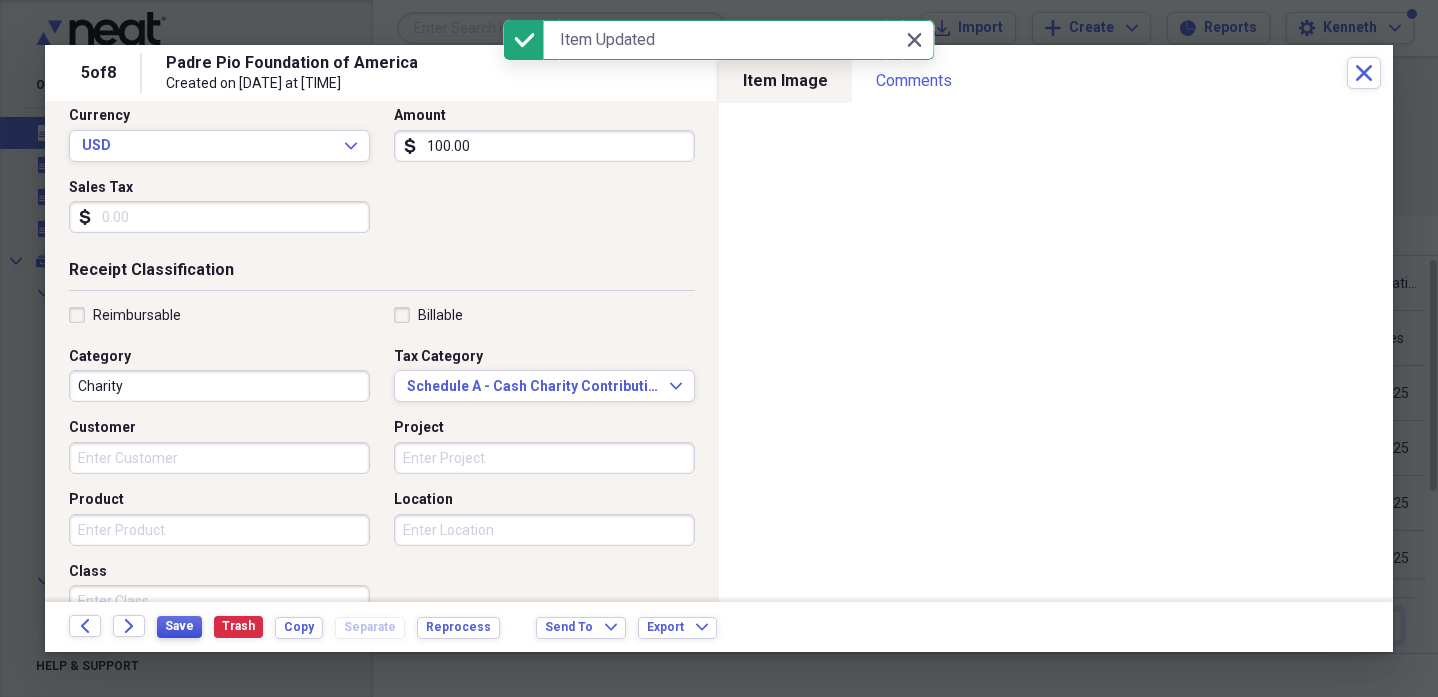 click on "Save" at bounding box center [179, 626] 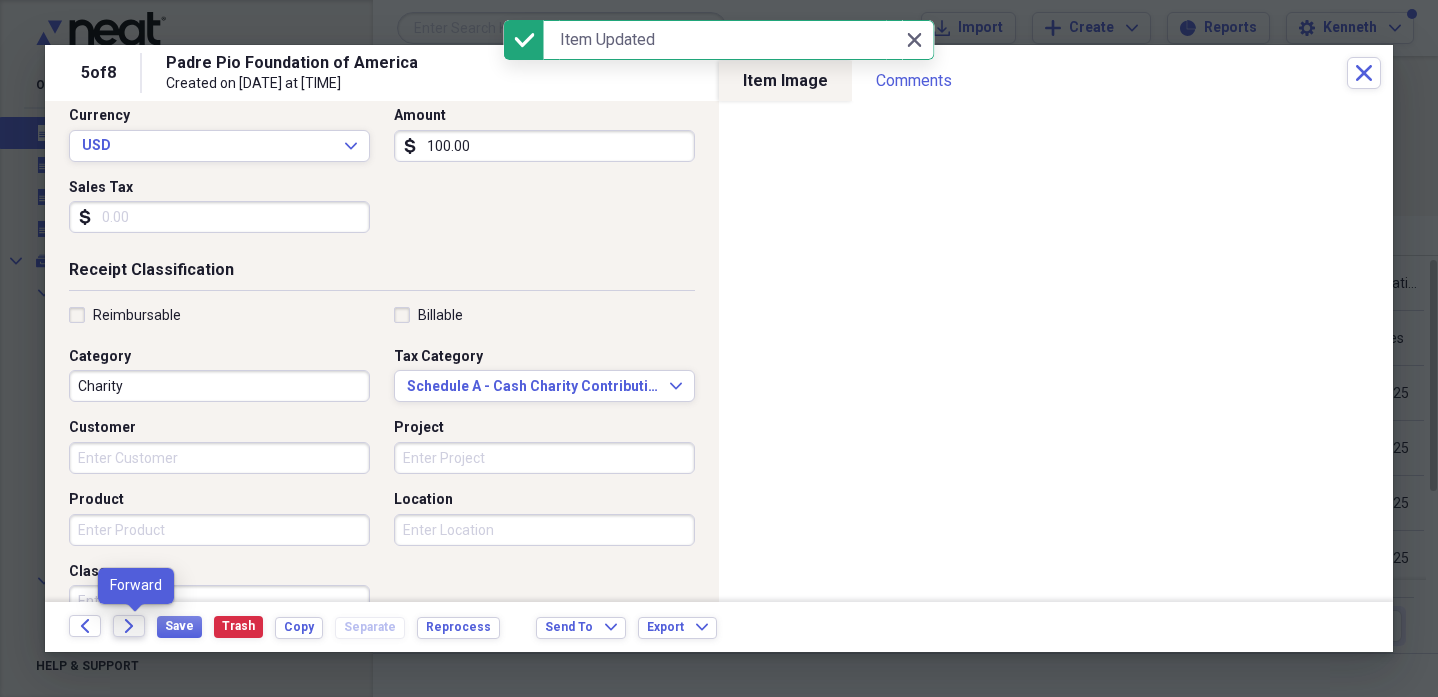 click 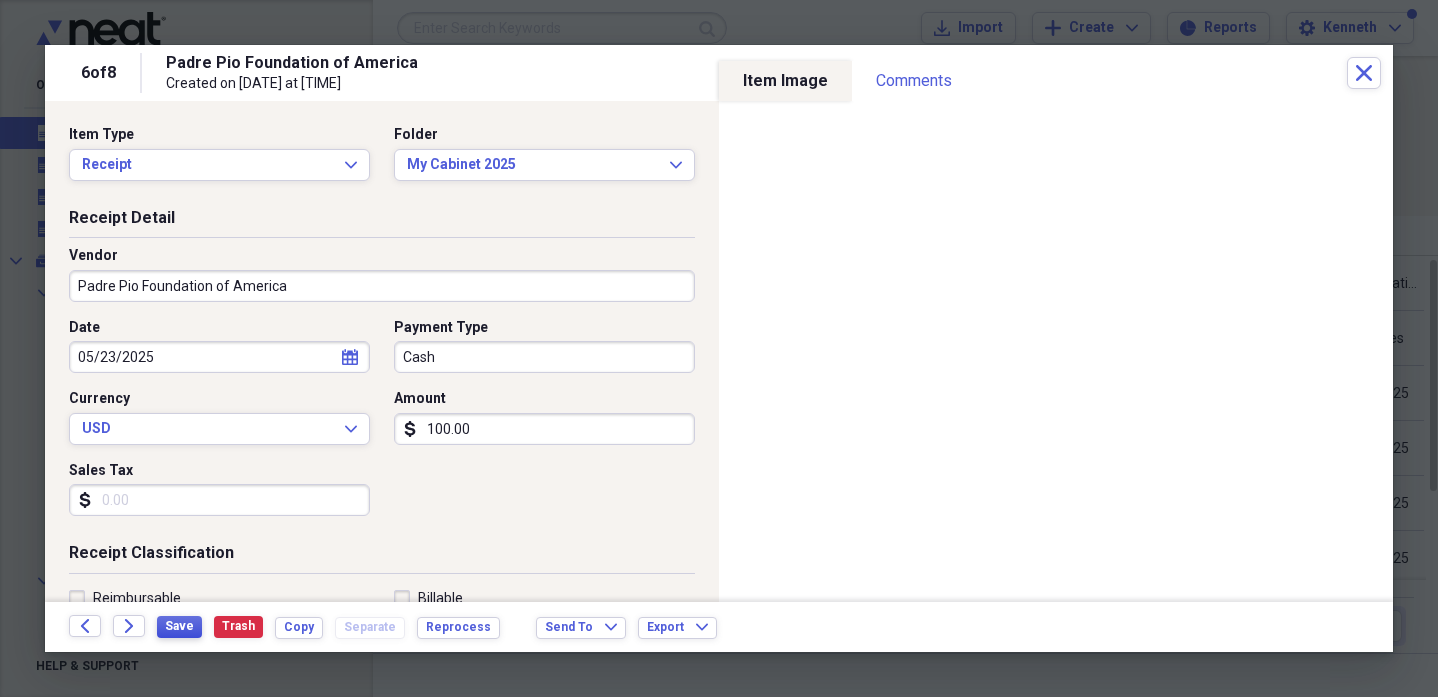 click on "Save" at bounding box center [179, 626] 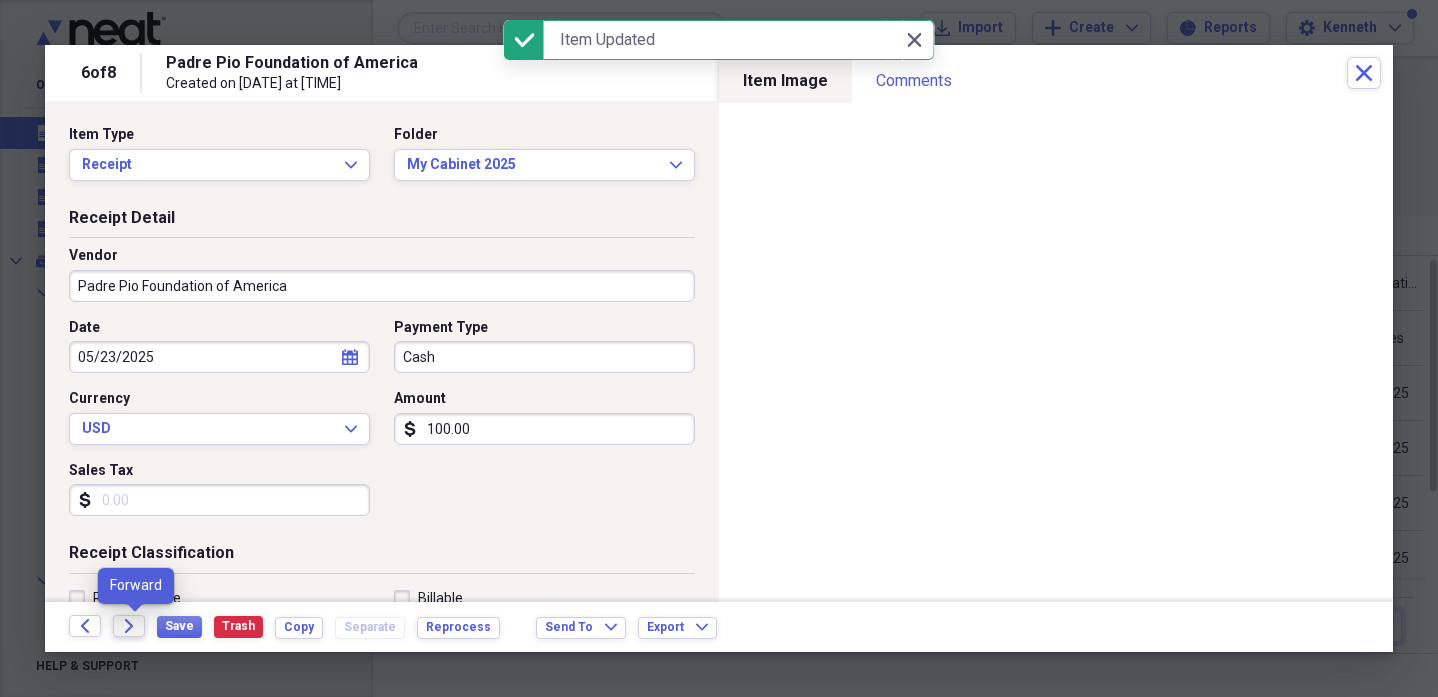 click on "Forward" 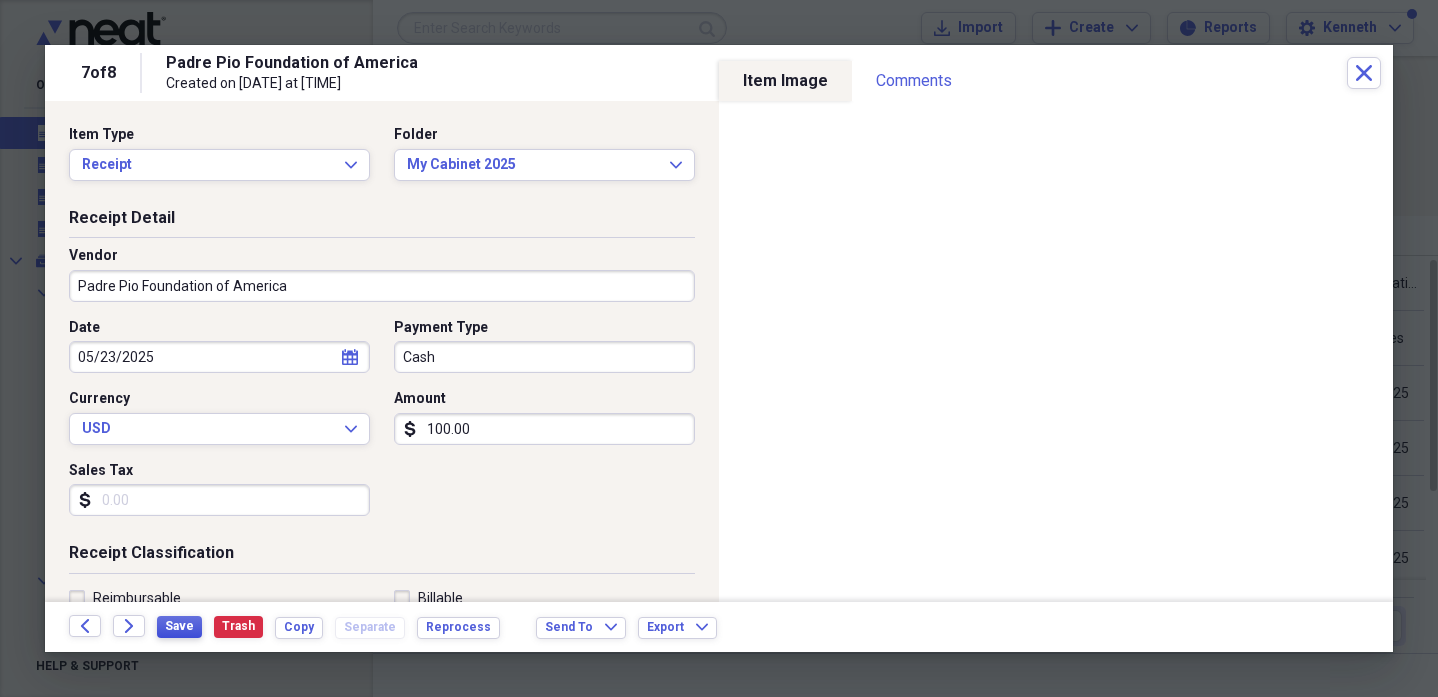 click on "Save" at bounding box center (179, 626) 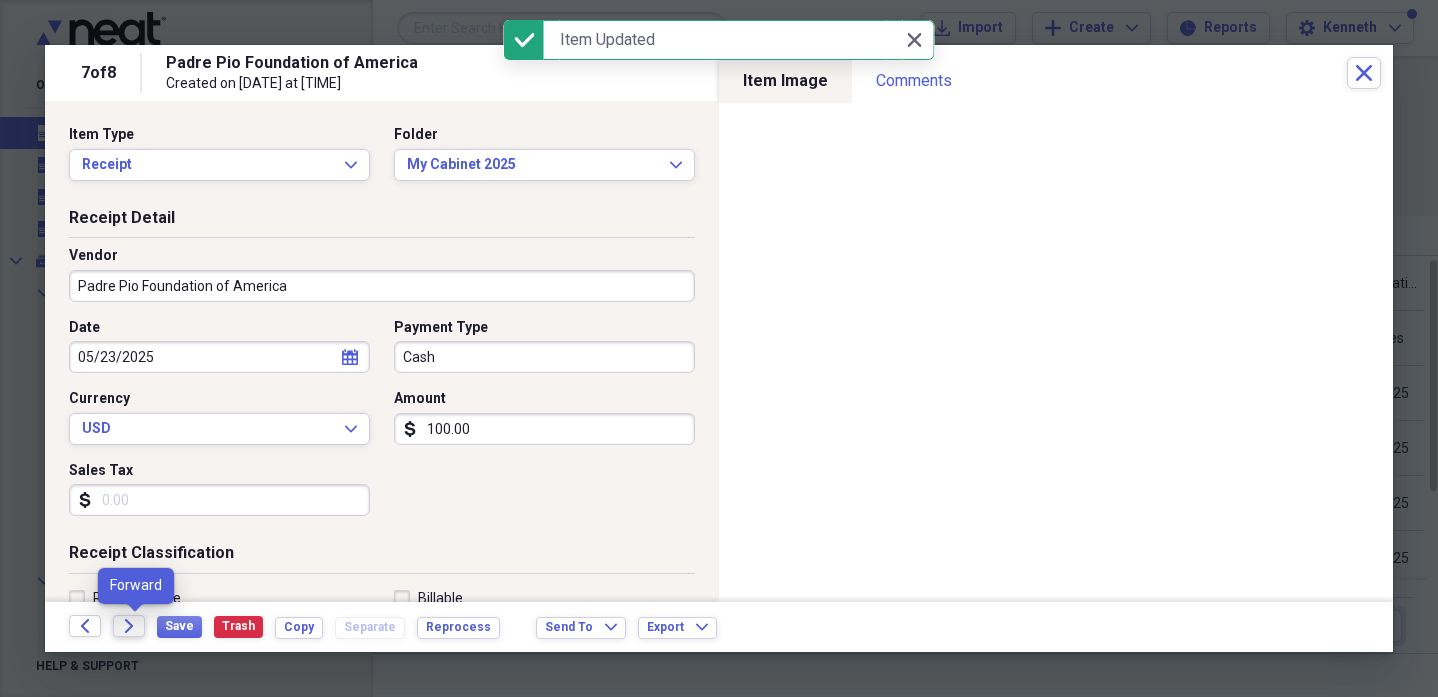 click on "Forward" 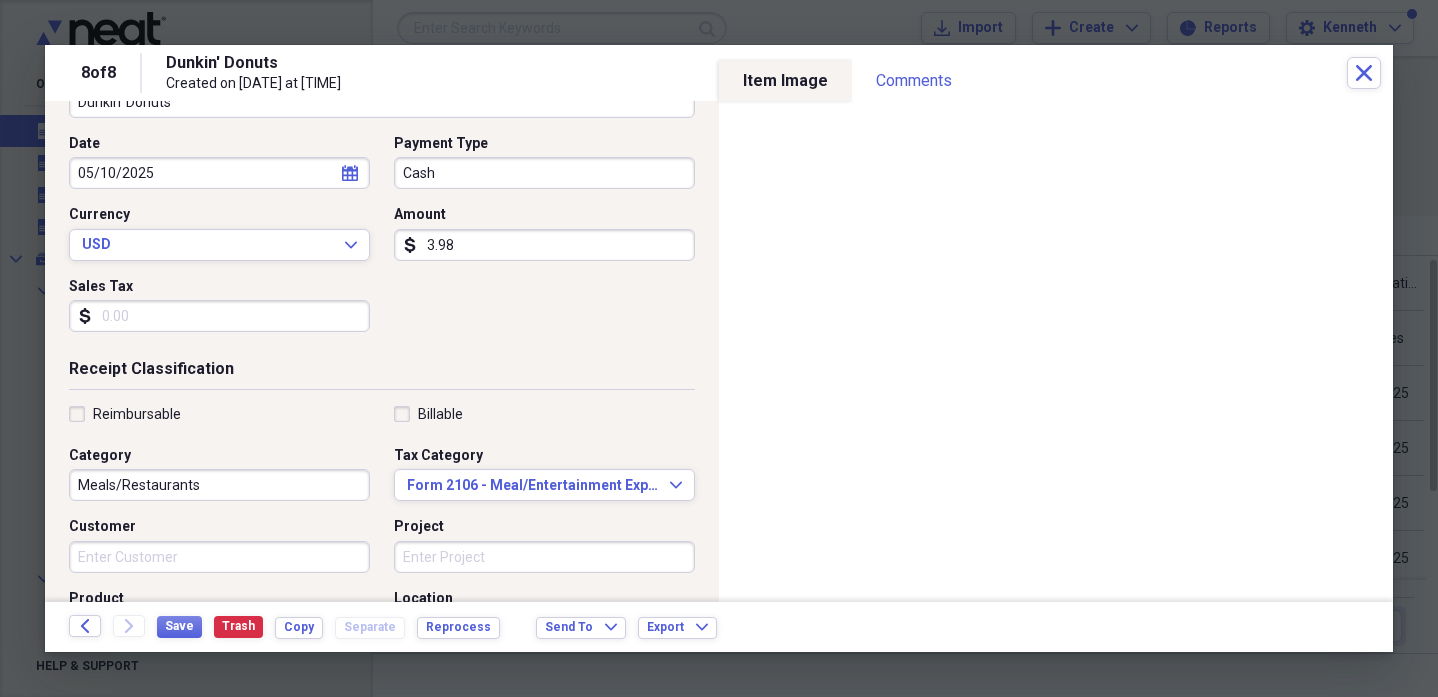 scroll, scrollTop: 191, scrollLeft: 0, axis: vertical 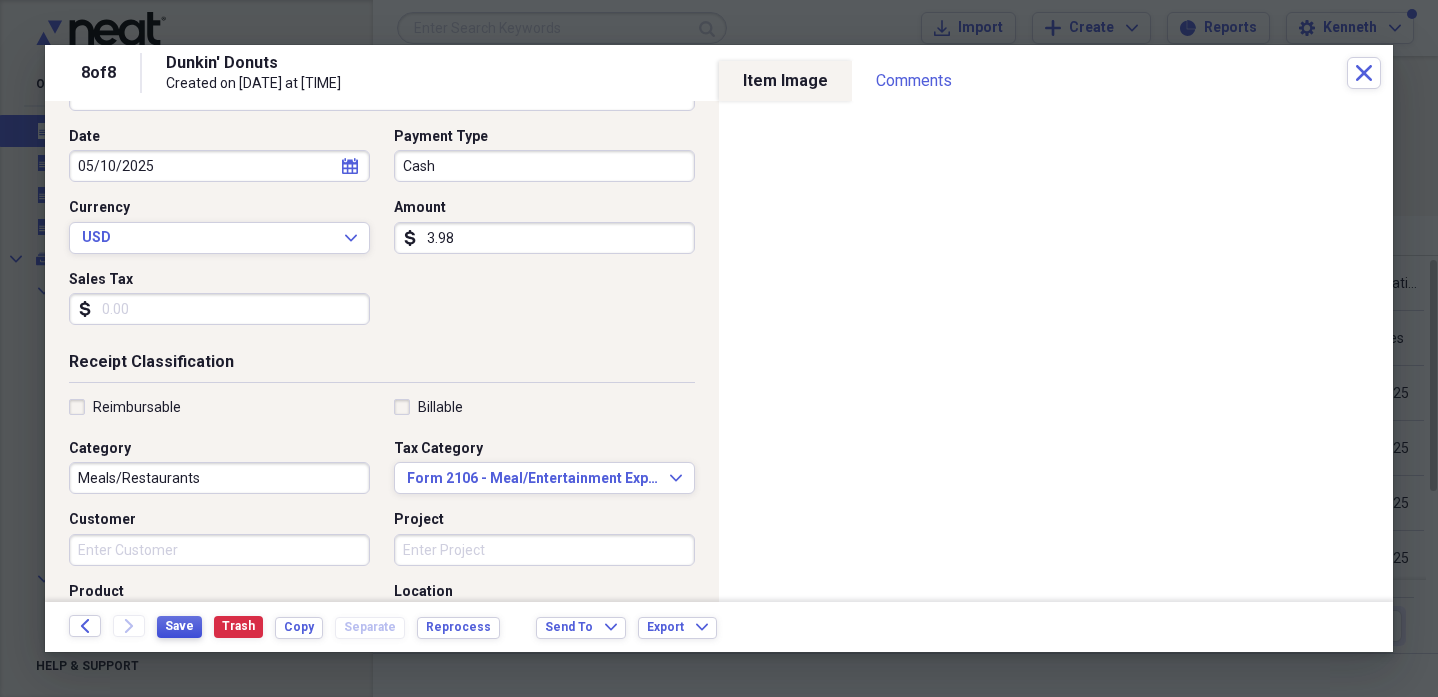 click on "Save" at bounding box center (179, 626) 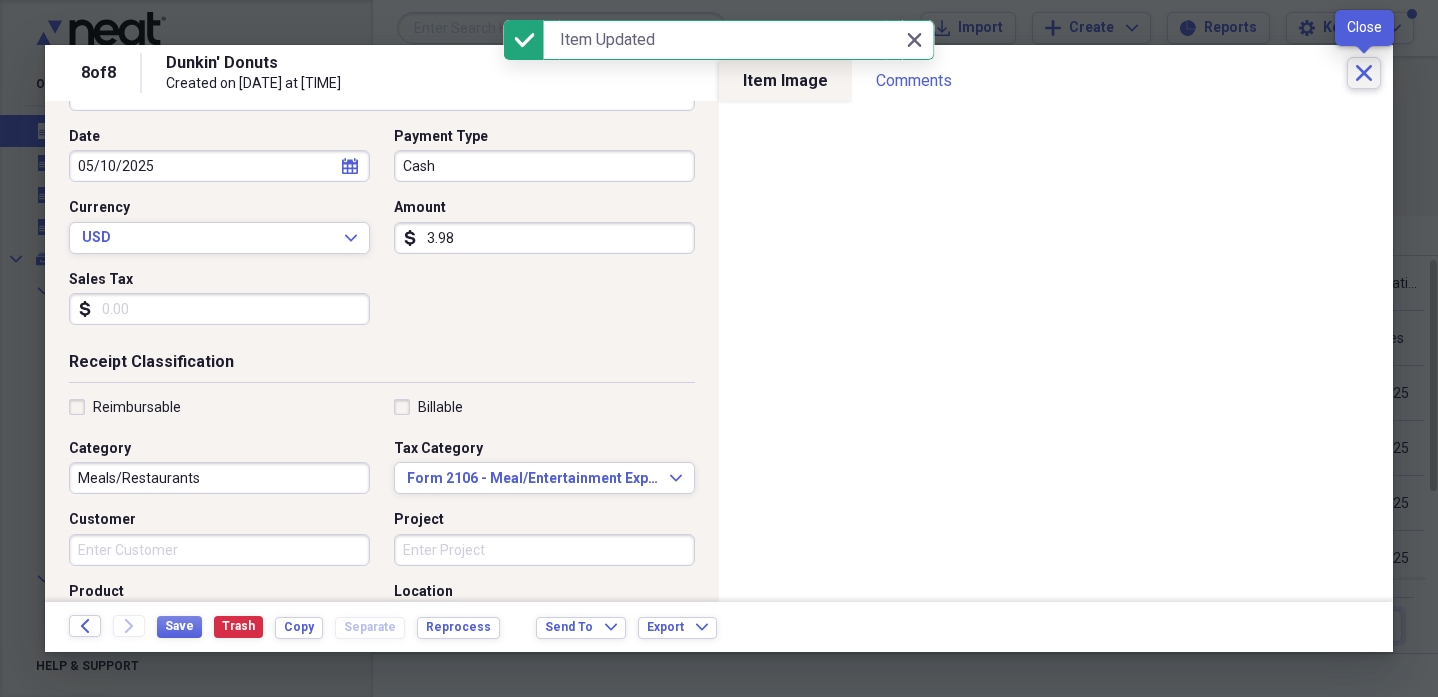click on "Close" 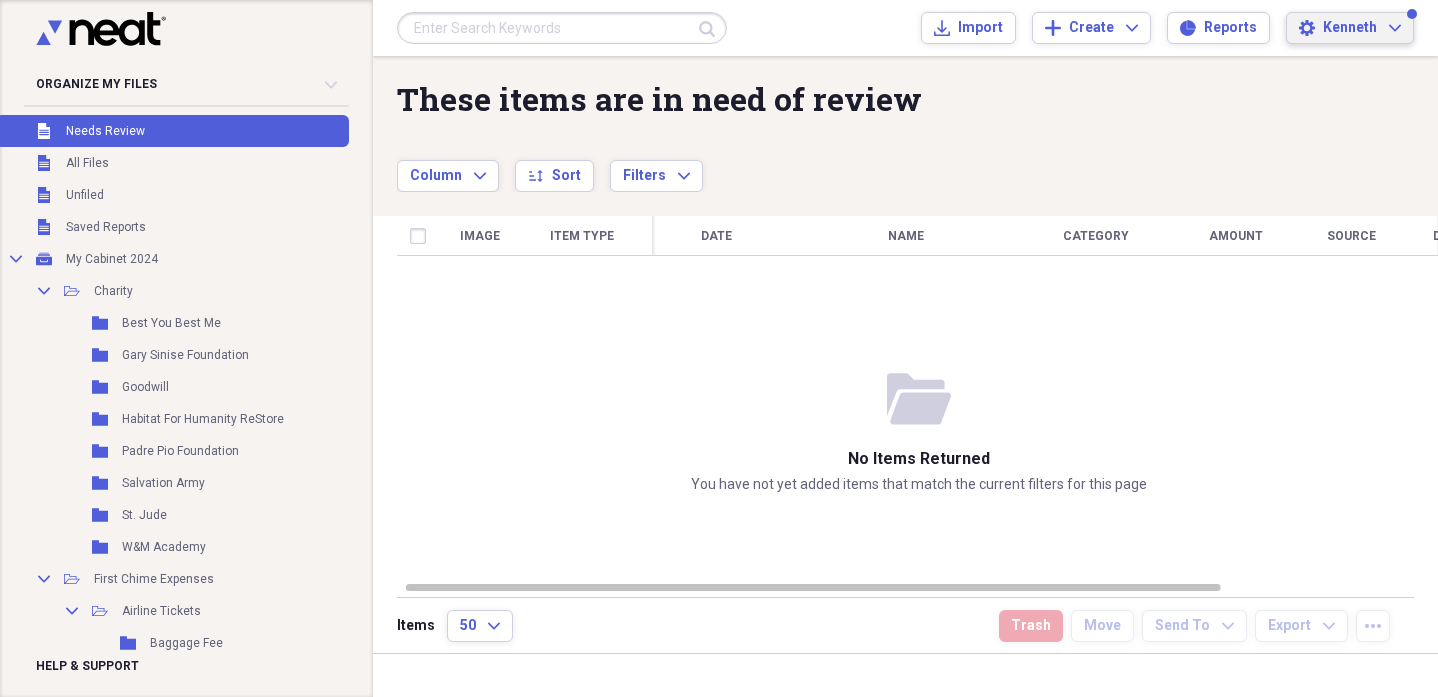 click on "Expand" 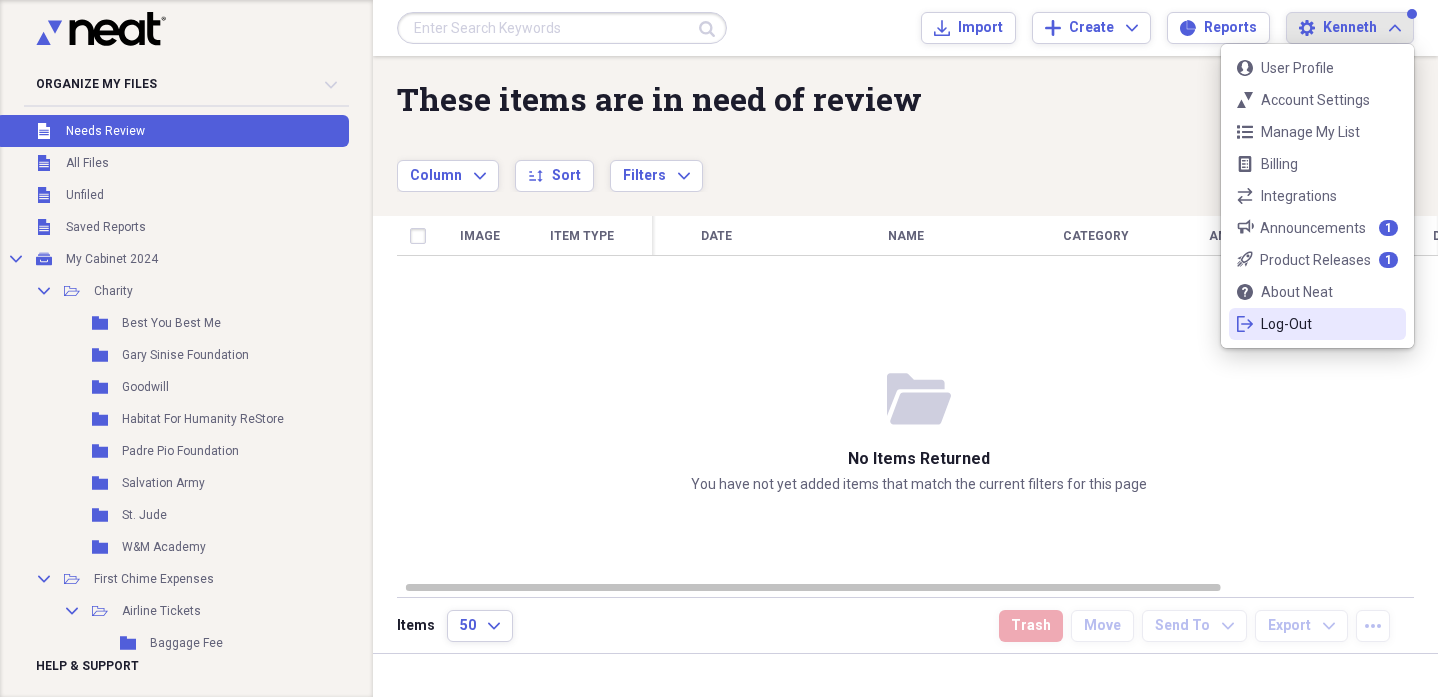 click on "Log-Out" at bounding box center (1317, 324) 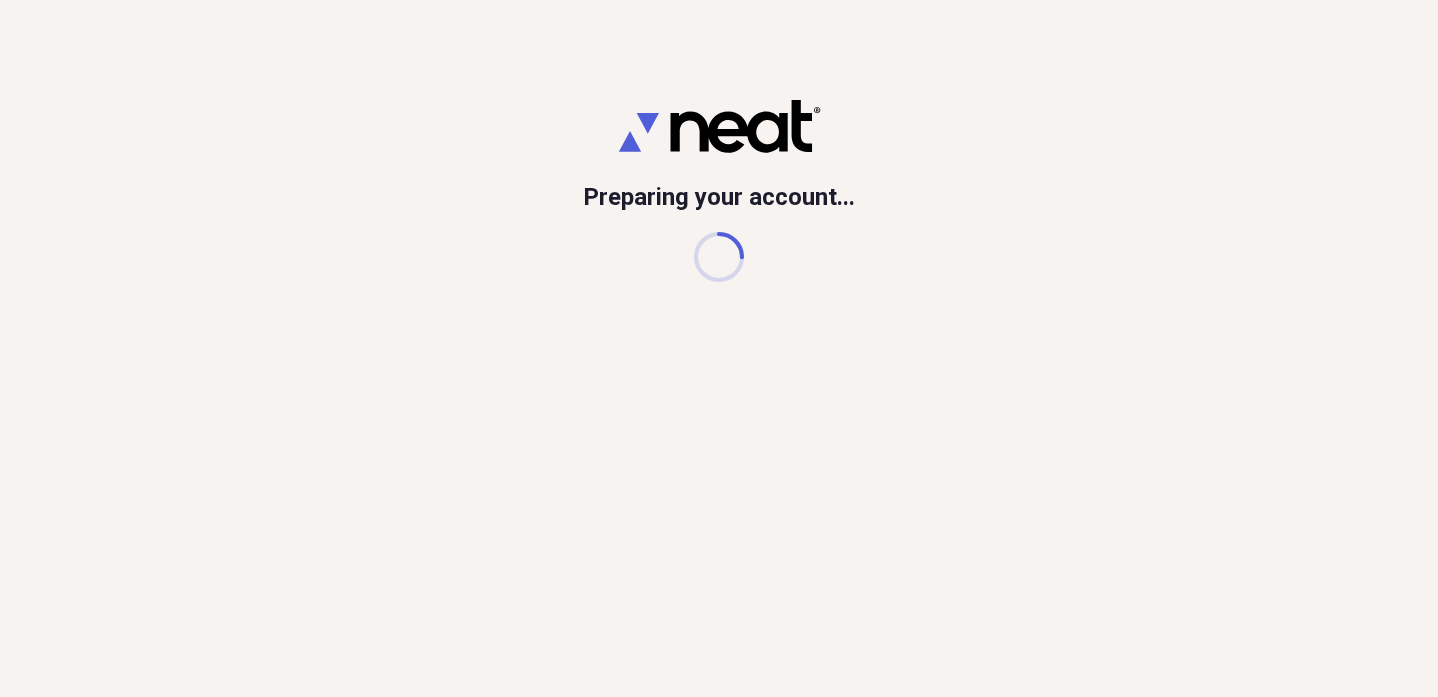 scroll, scrollTop: 0, scrollLeft: 0, axis: both 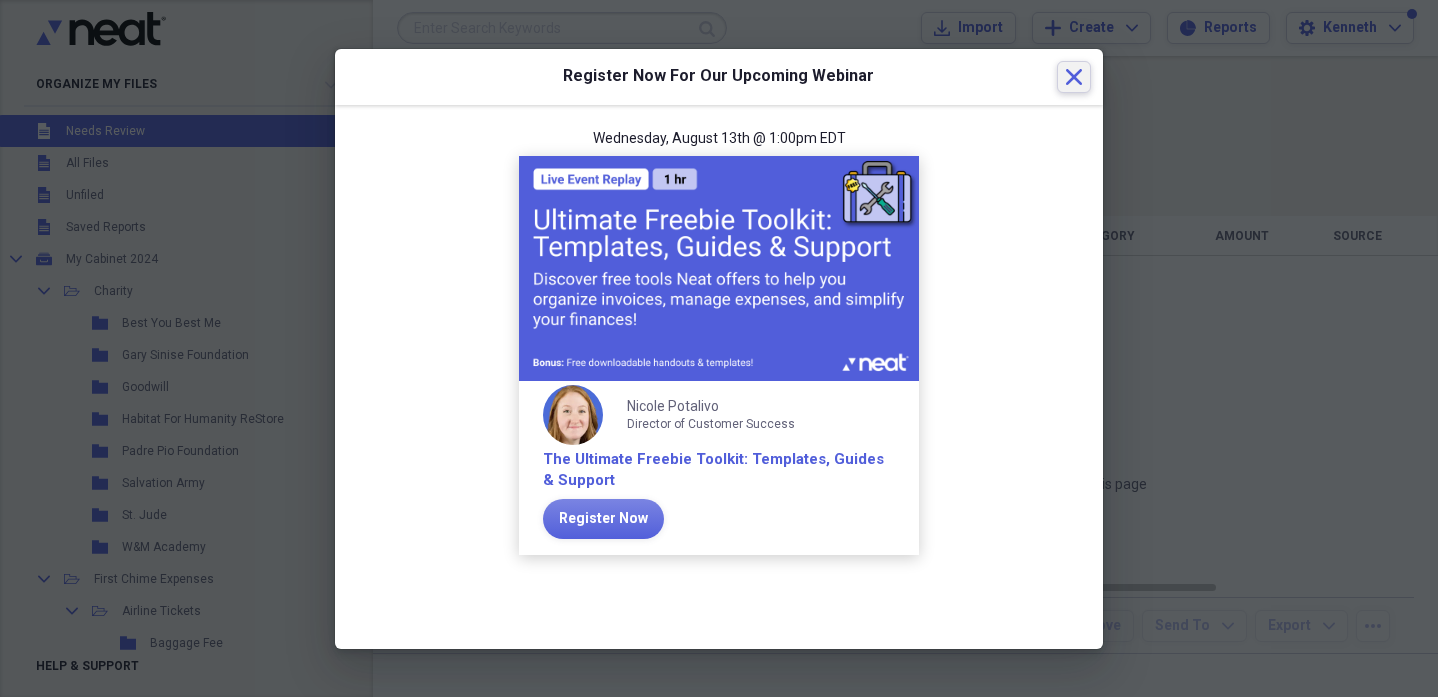 click 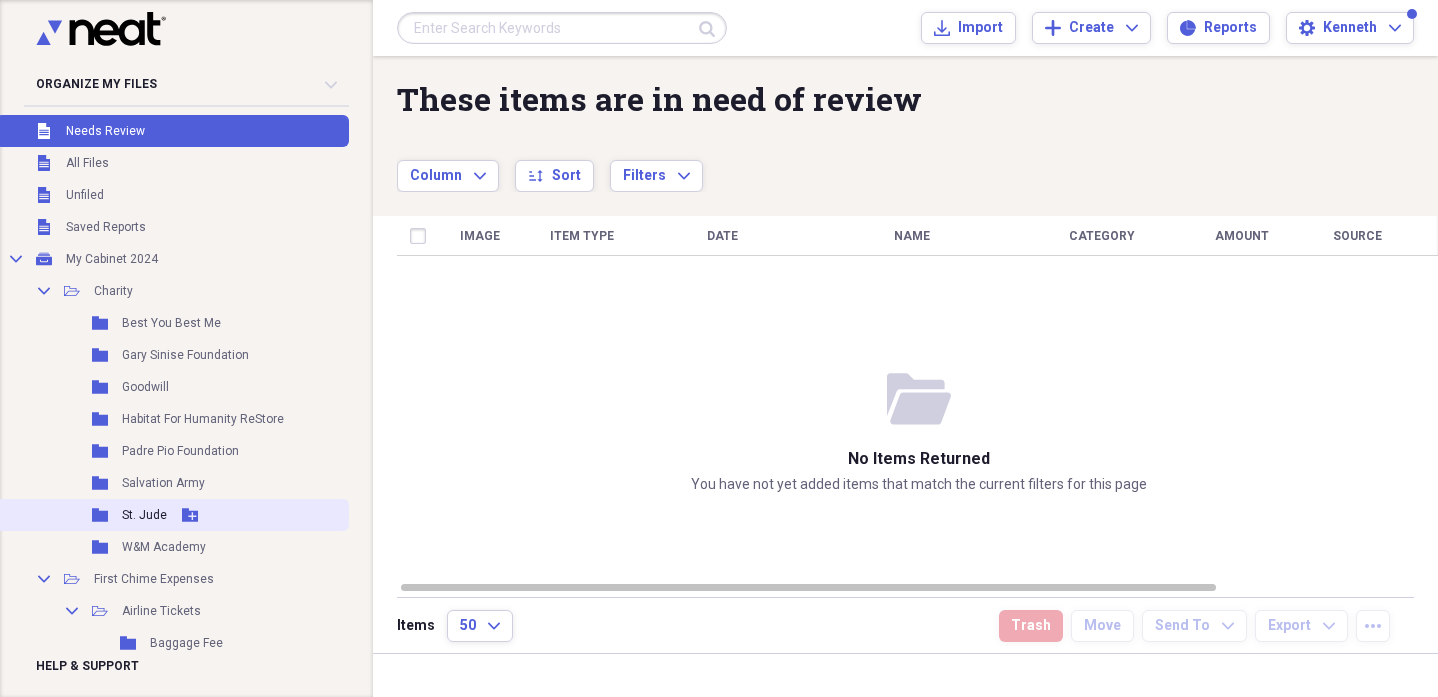 click on "St. Jude" at bounding box center [144, 515] 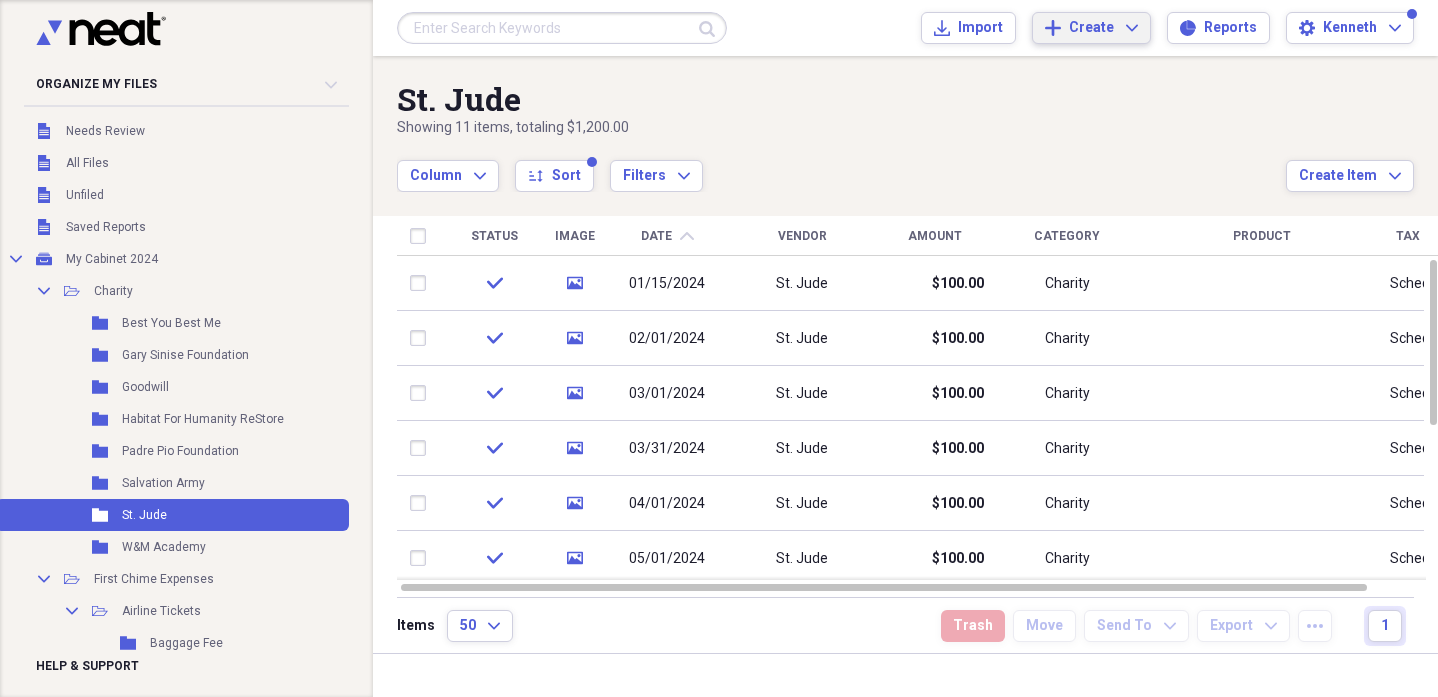 click on "Add Create Expand" at bounding box center [1091, 28] 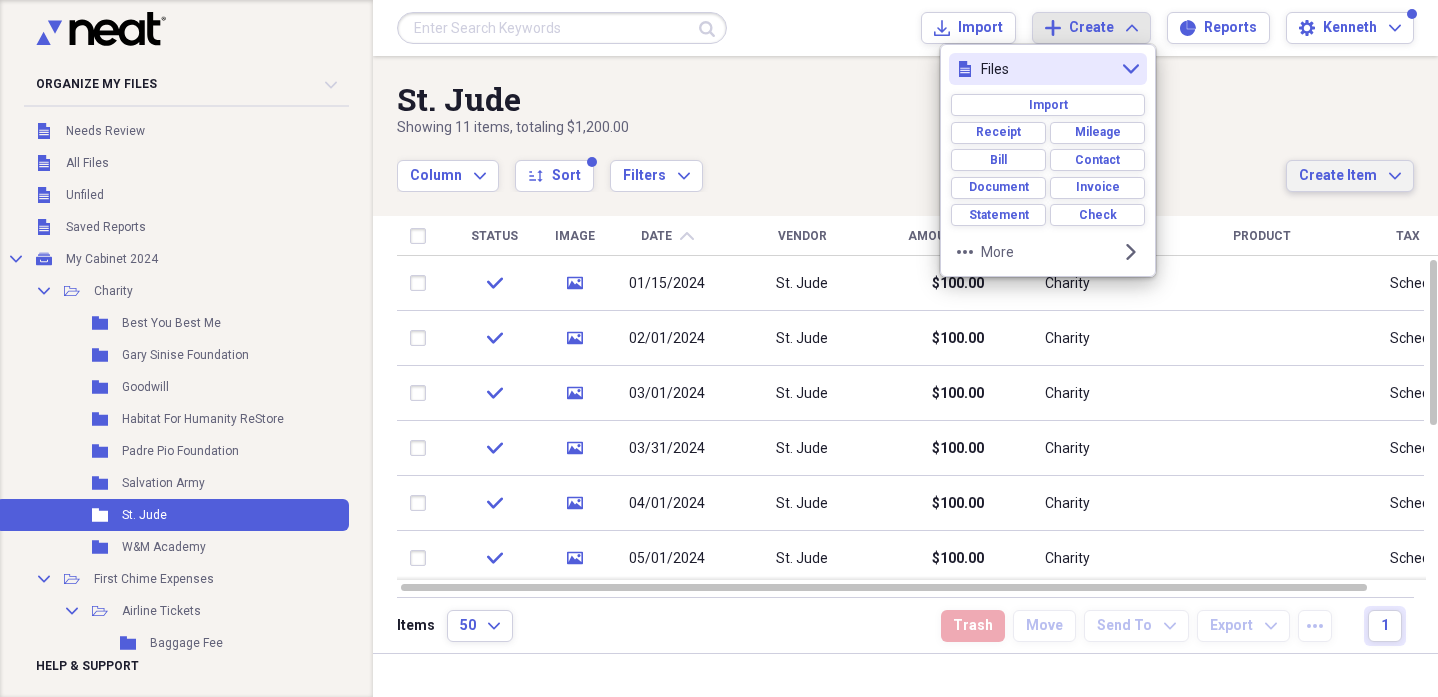 click on "Create Item" at bounding box center (1338, 176) 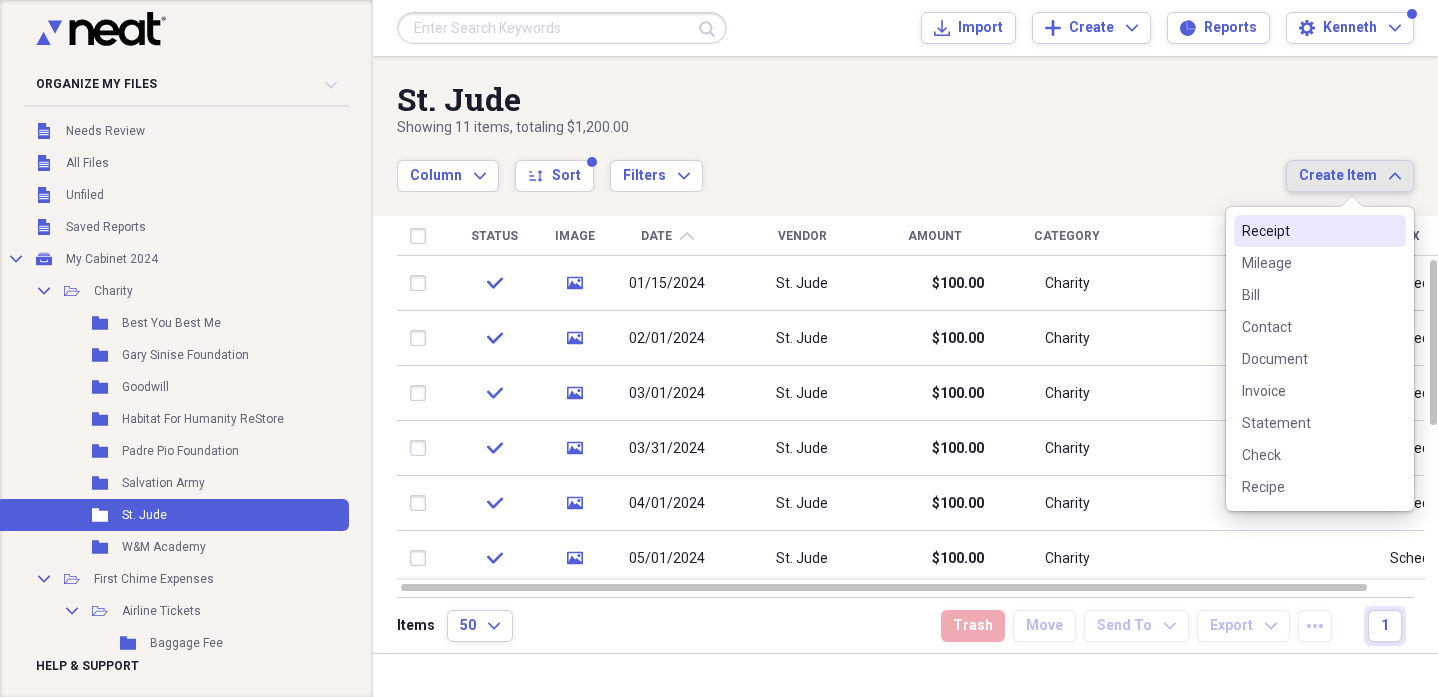 click on "Receipt" at bounding box center [1308, 231] 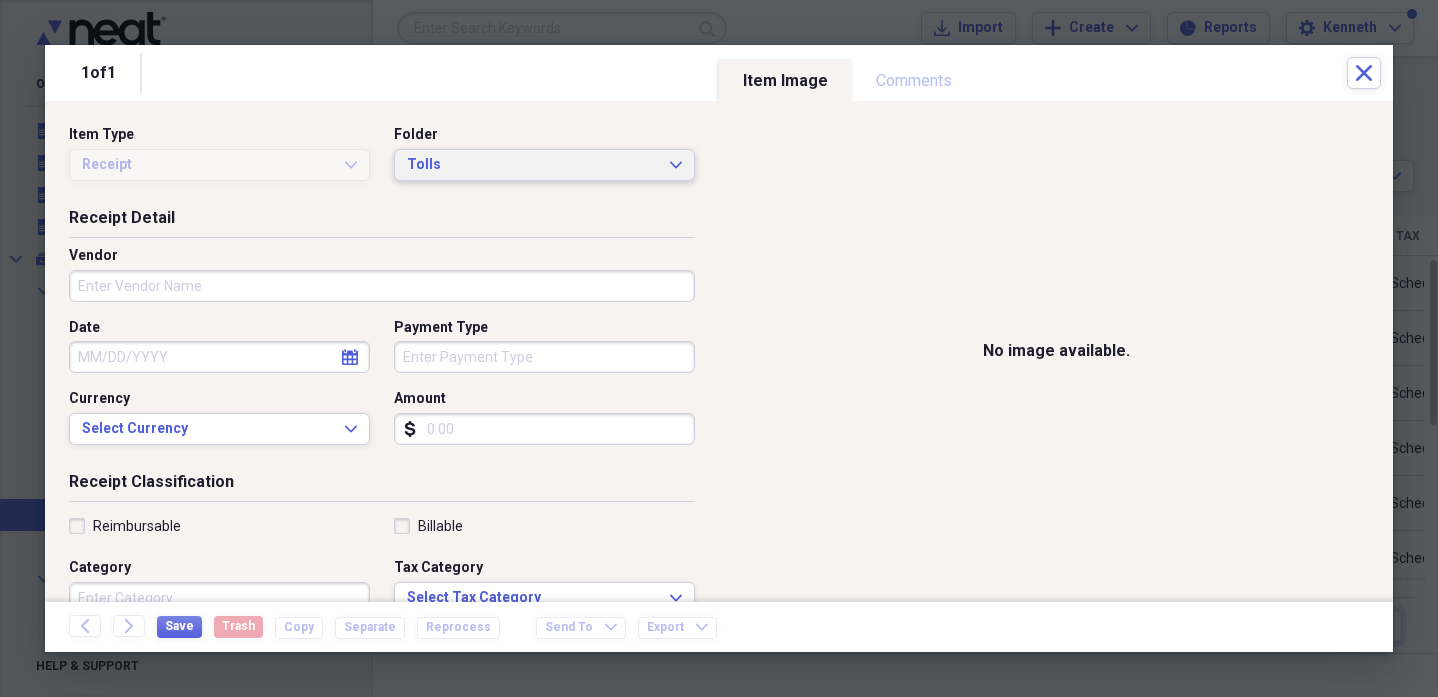 click on "Tolls" at bounding box center [532, 165] 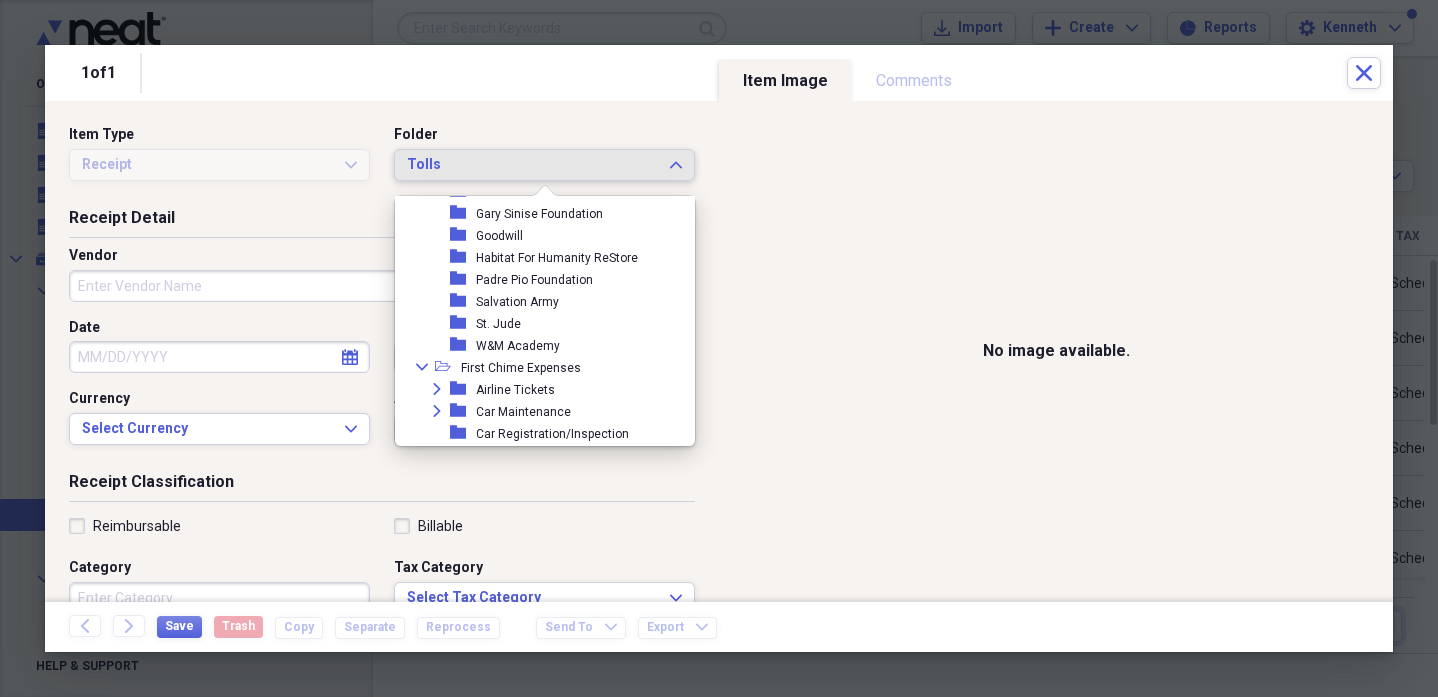 scroll, scrollTop: 100, scrollLeft: 0, axis: vertical 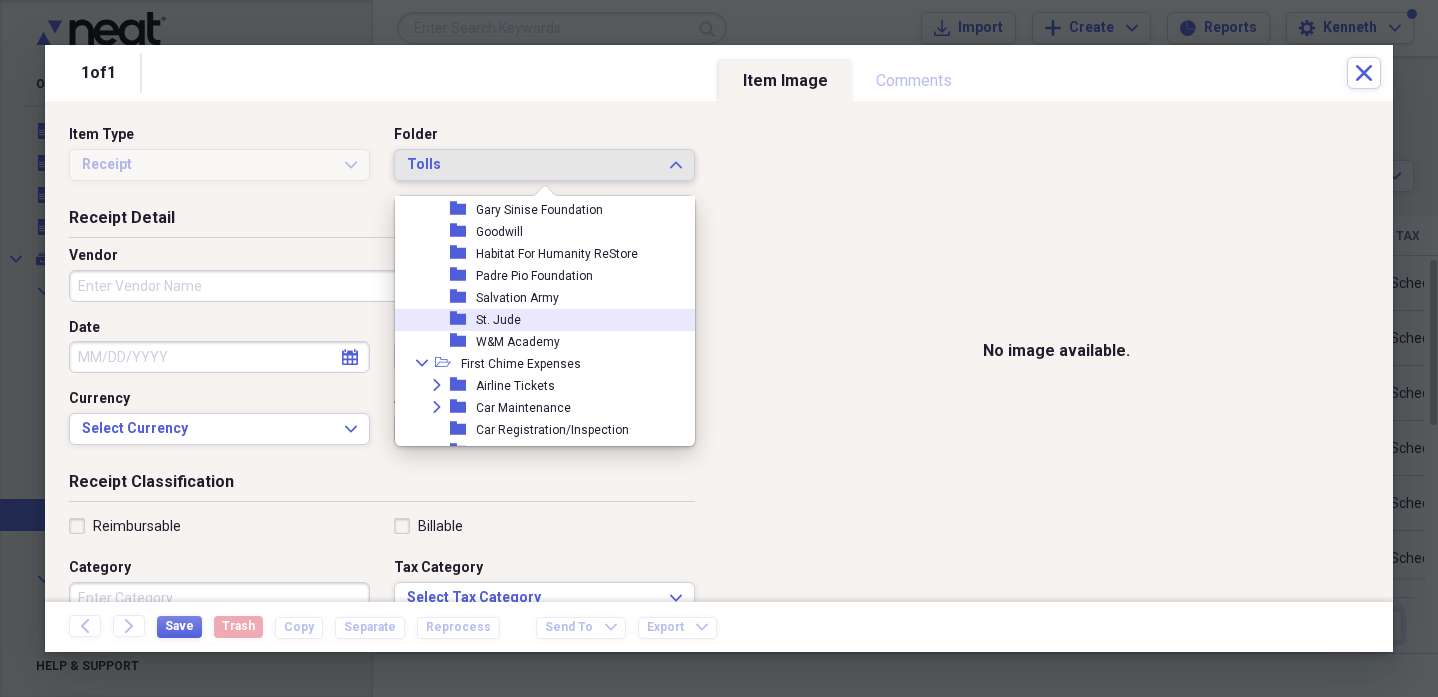 click on "St. Jude" at bounding box center (498, 320) 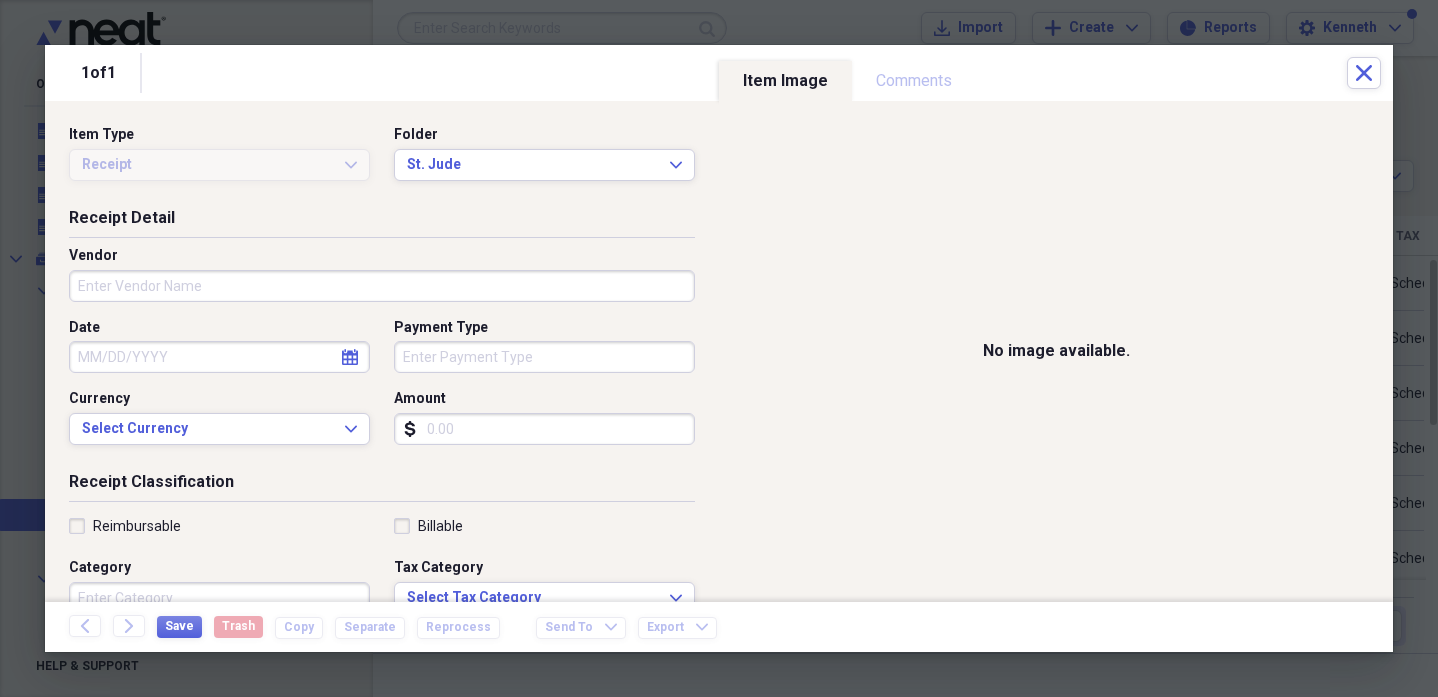 click on "Vendor" at bounding box center (382, 286) 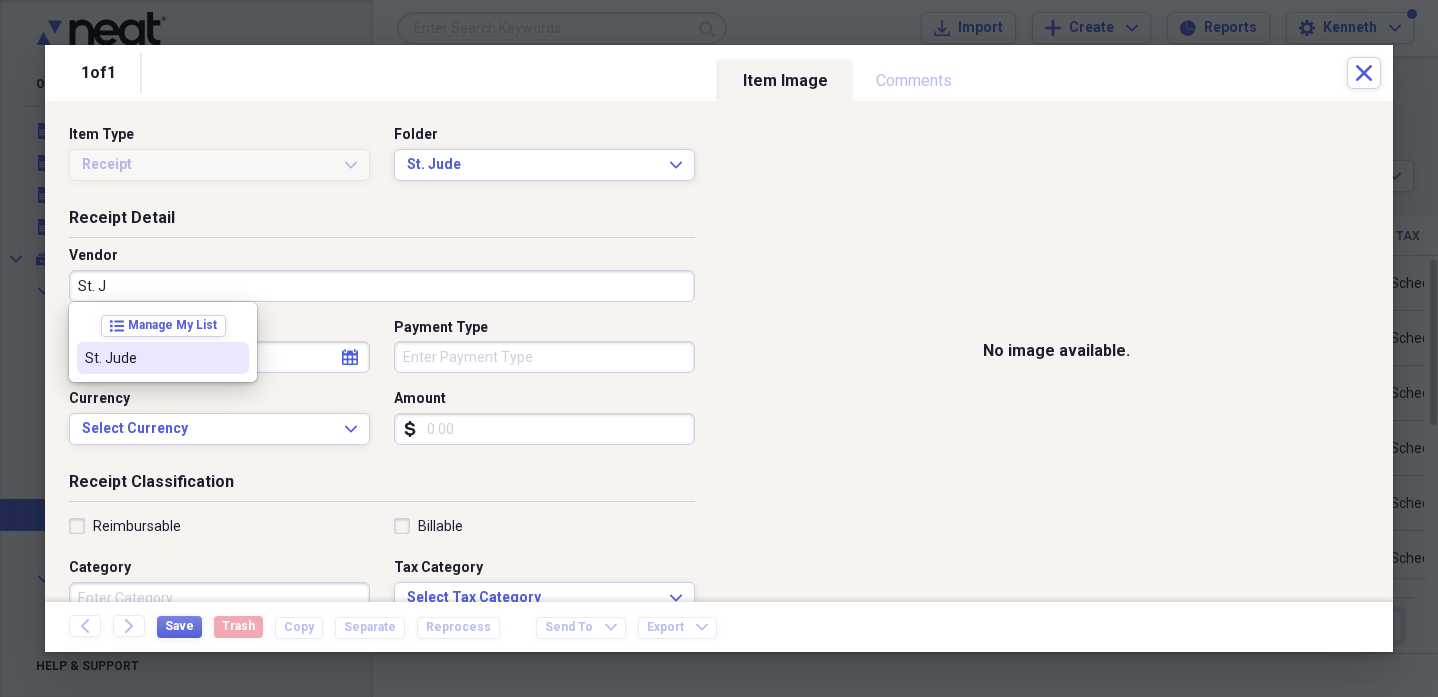click on "St. Jude" at bounding box center (151, 358) 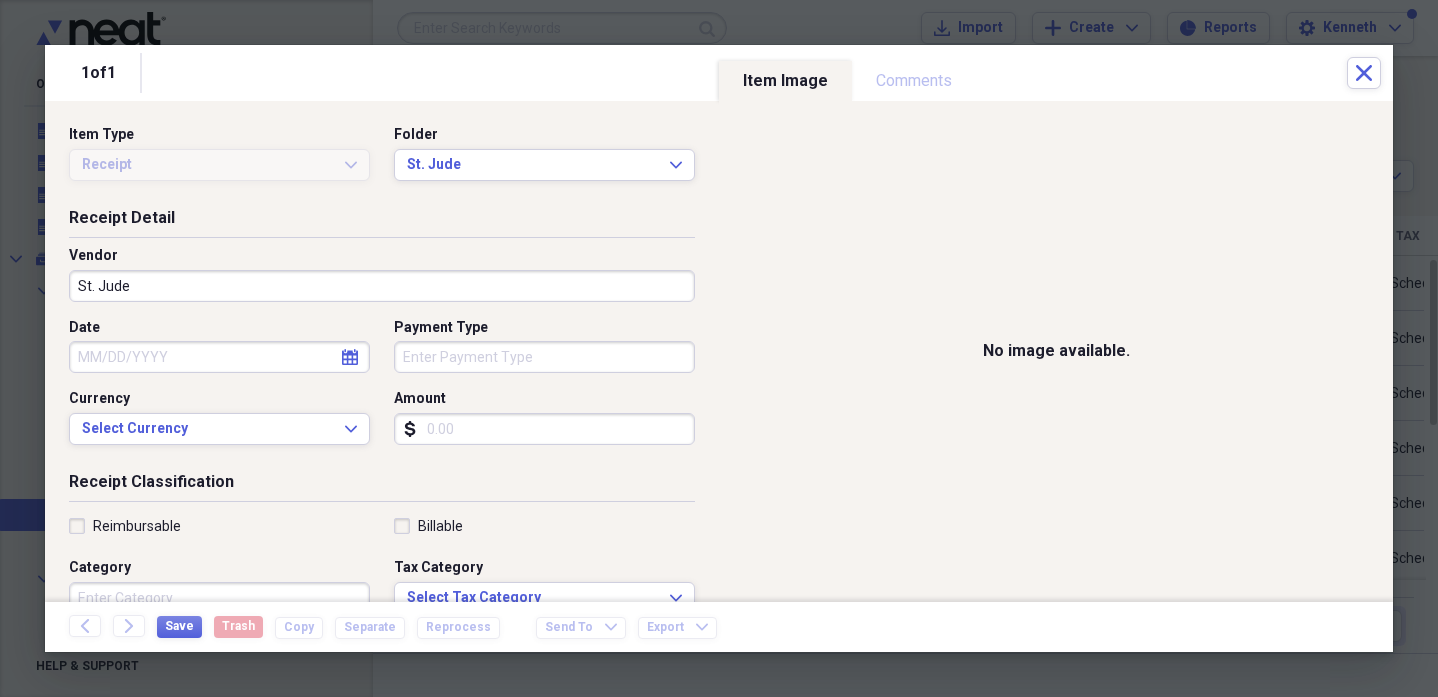 click 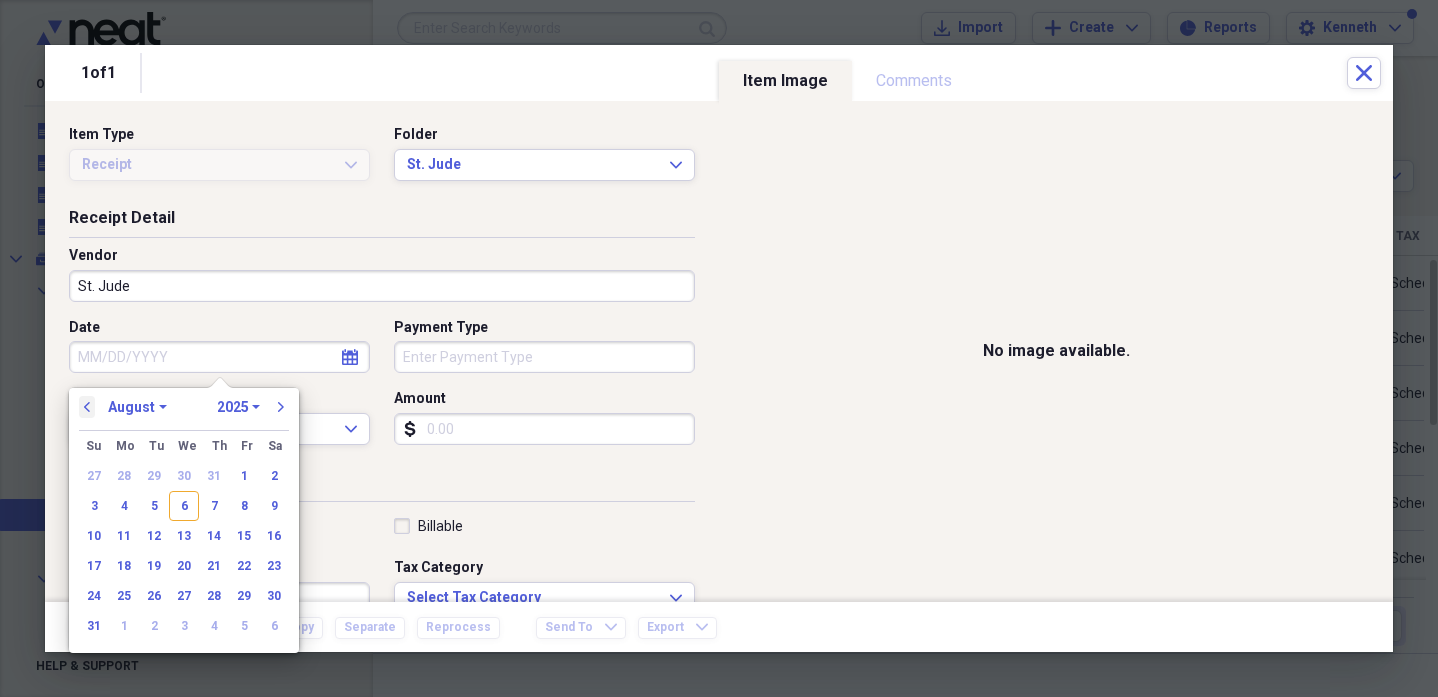 click on "previous" at bounding box center [87, 407] 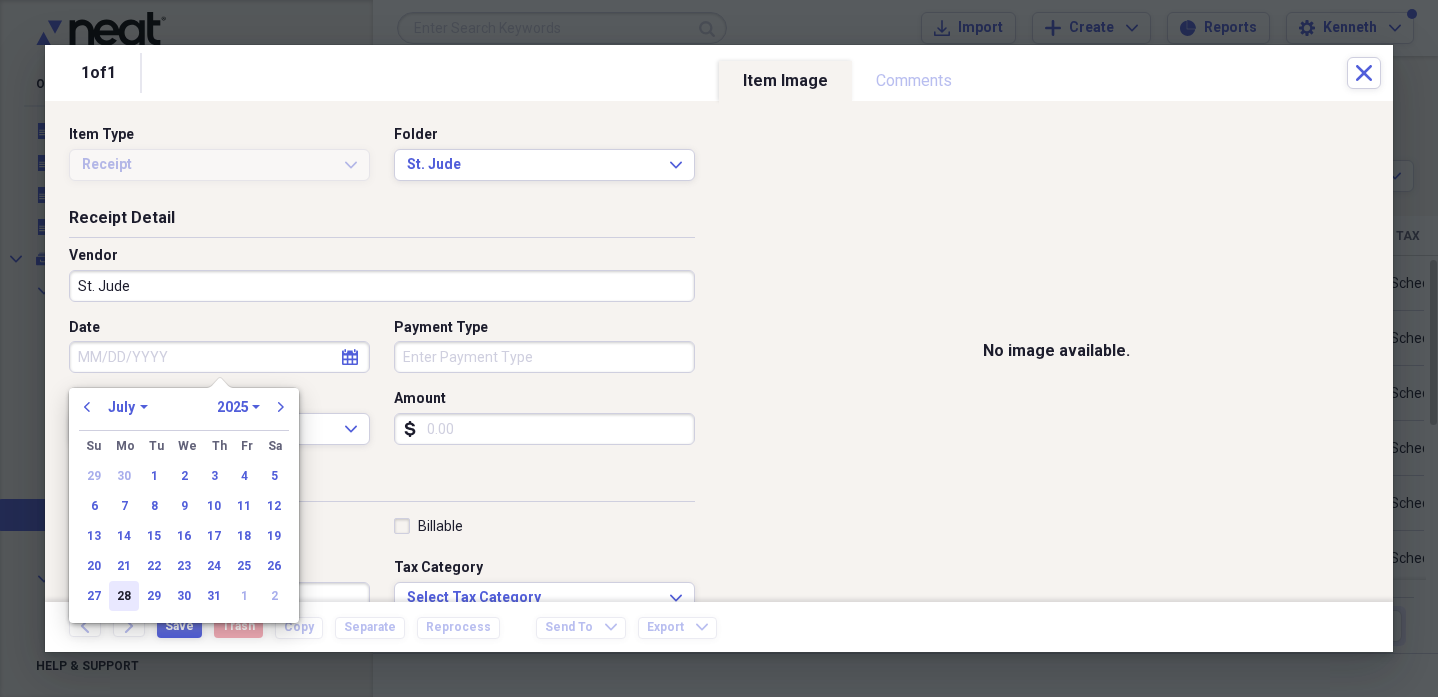click on "28" at bounding box center [124, 596] 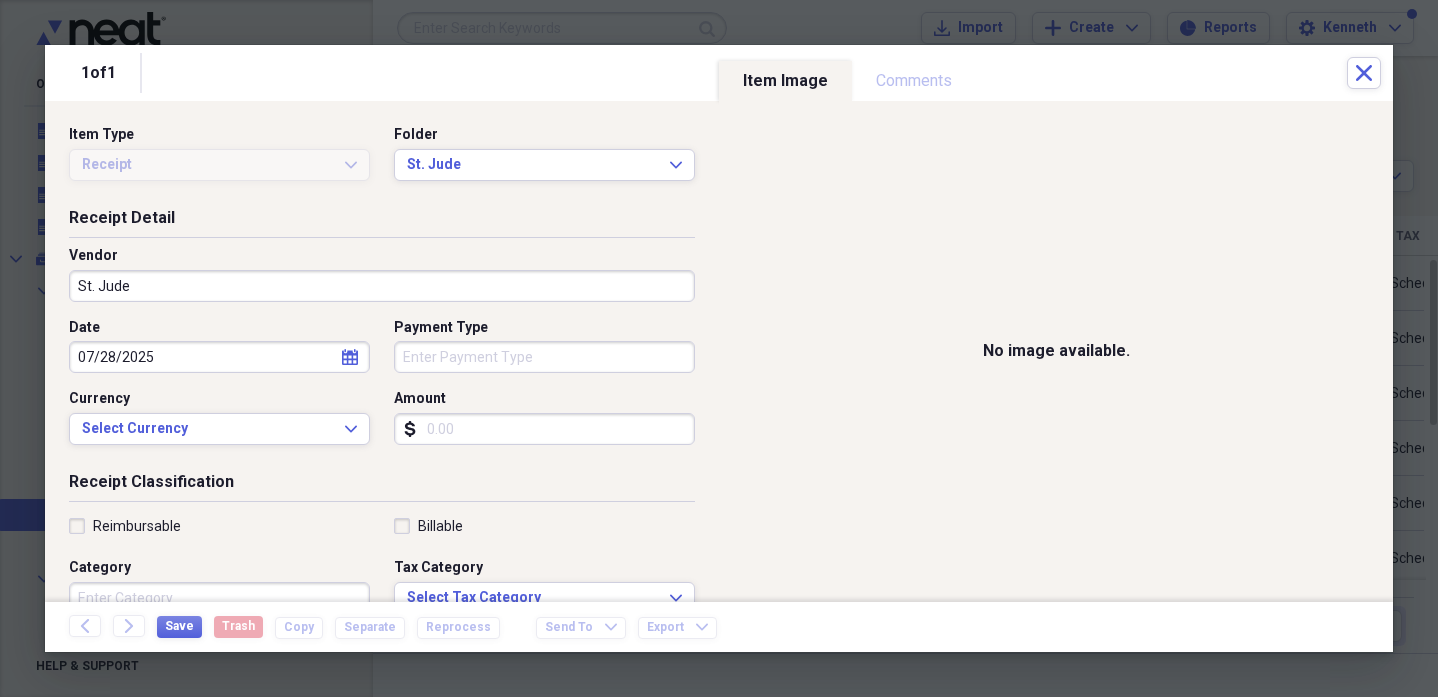 click on "Payment Type" at bounding box center [544, 357] 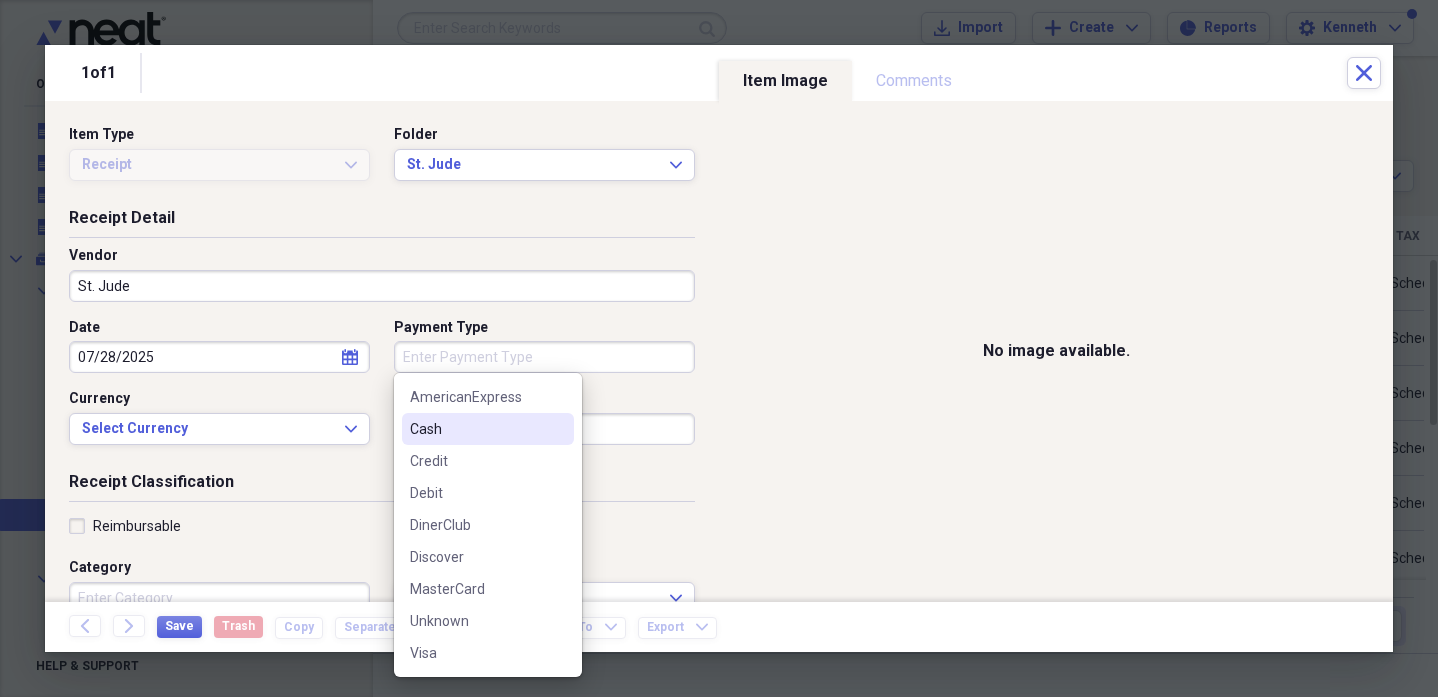 click on "Cash" at bounding box center [476, 429] 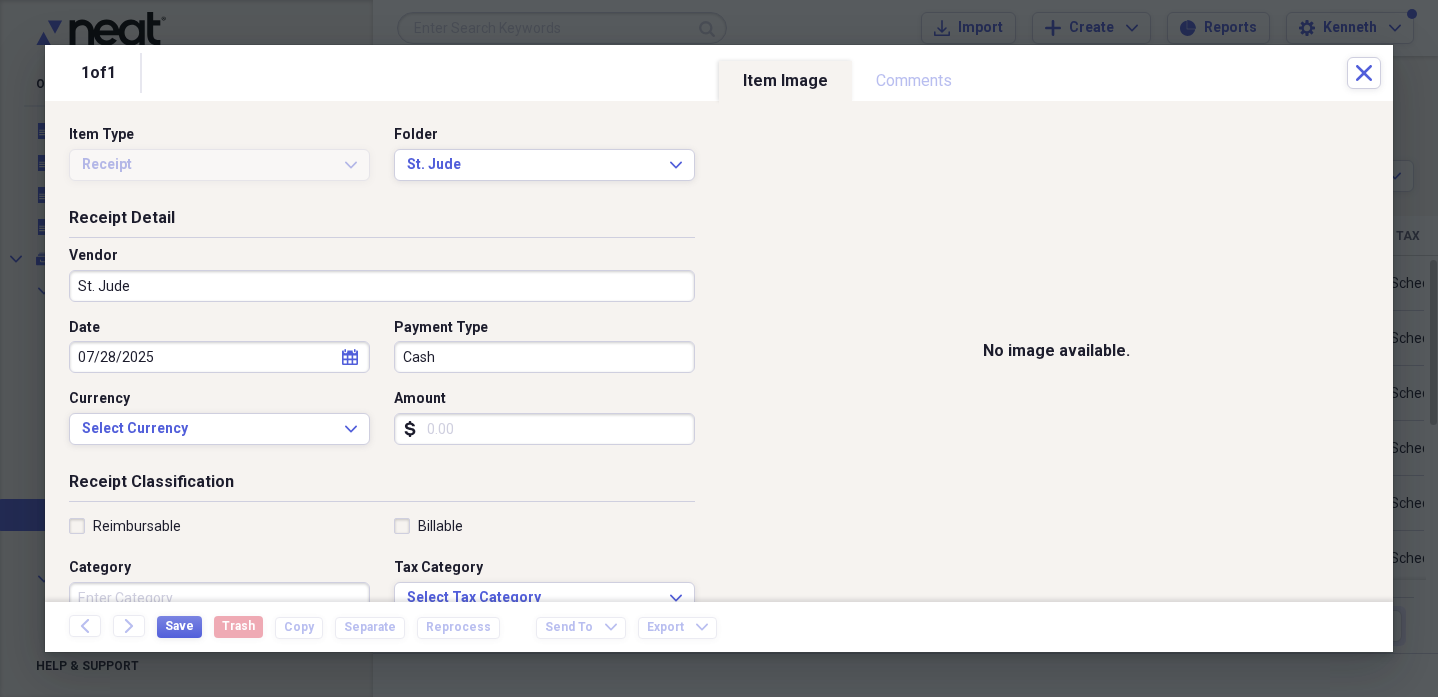 click on "Amount" at bounding box center [544, 429] 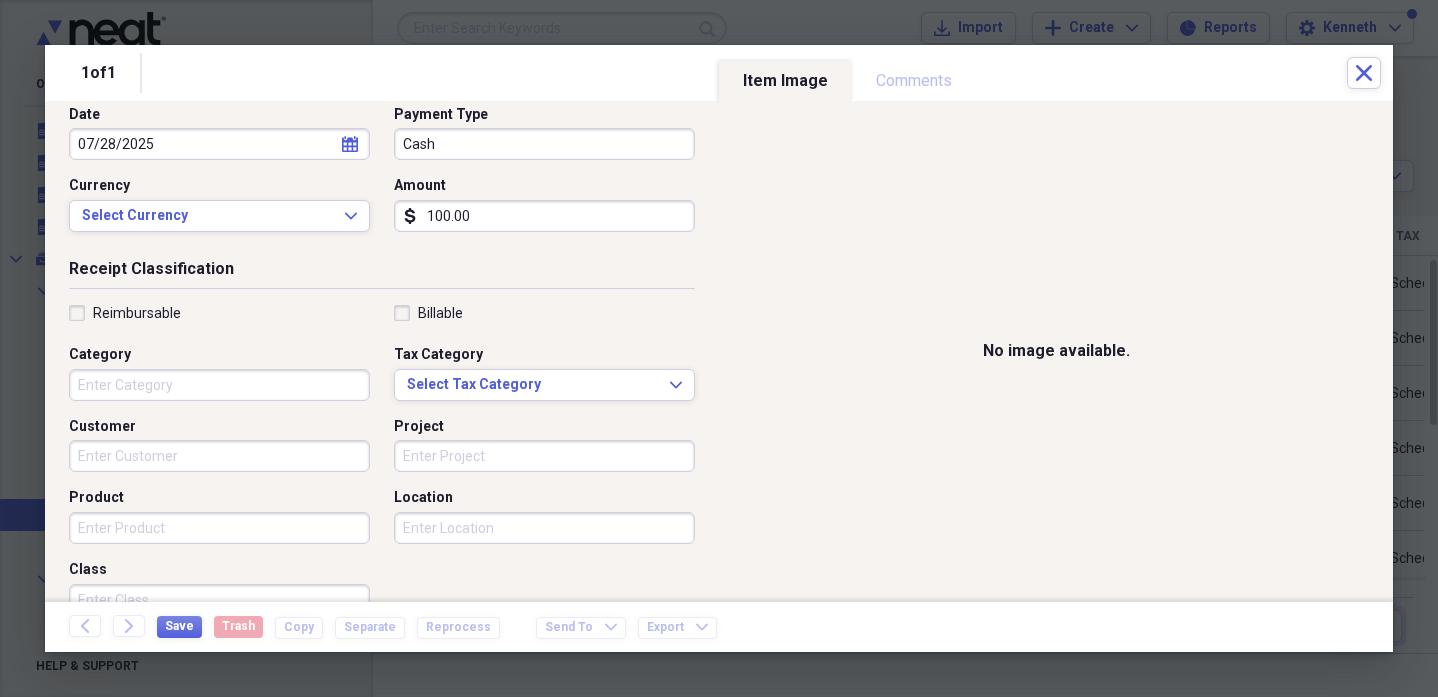 scroll, scrollTop: 217, scrollLeft: 0, axis: vertical 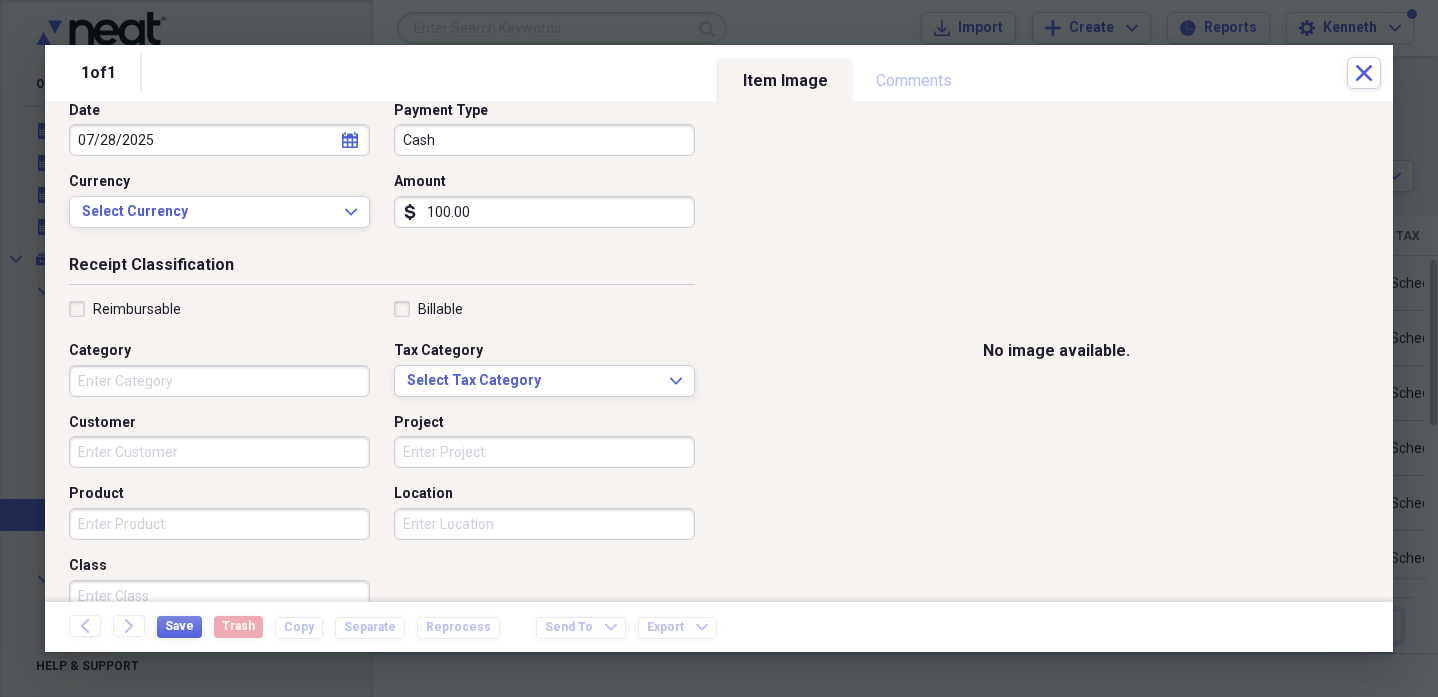 type on "100.00" 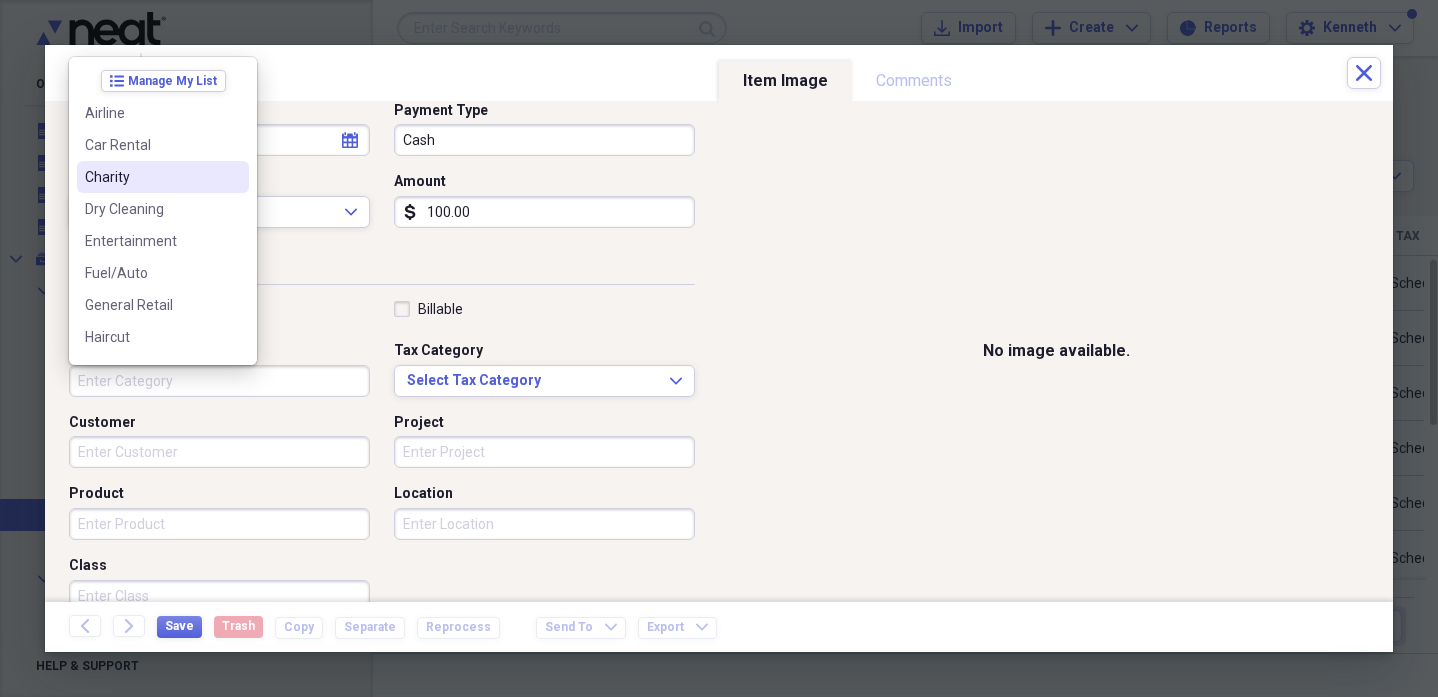click on "Charity" at bounding box center [151, 177] 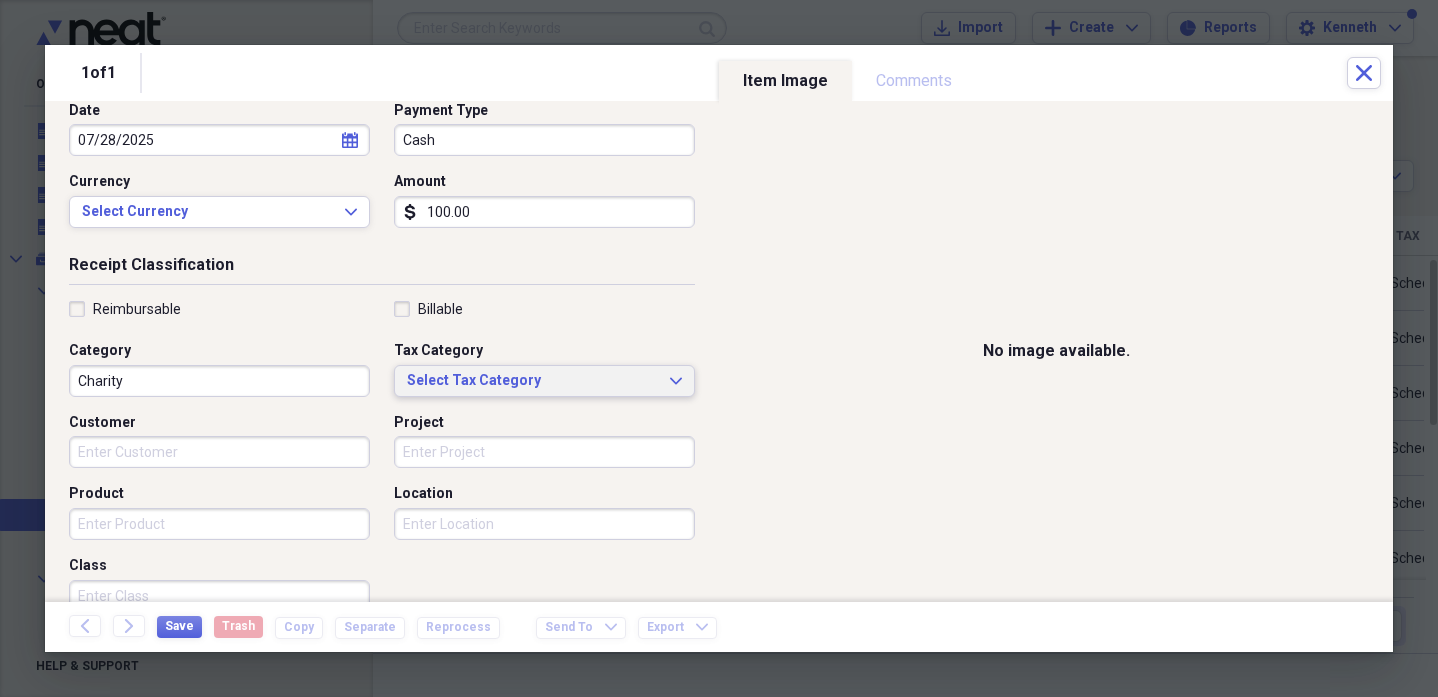 click on "Select Tax Category" at bounding box center [532, 381] 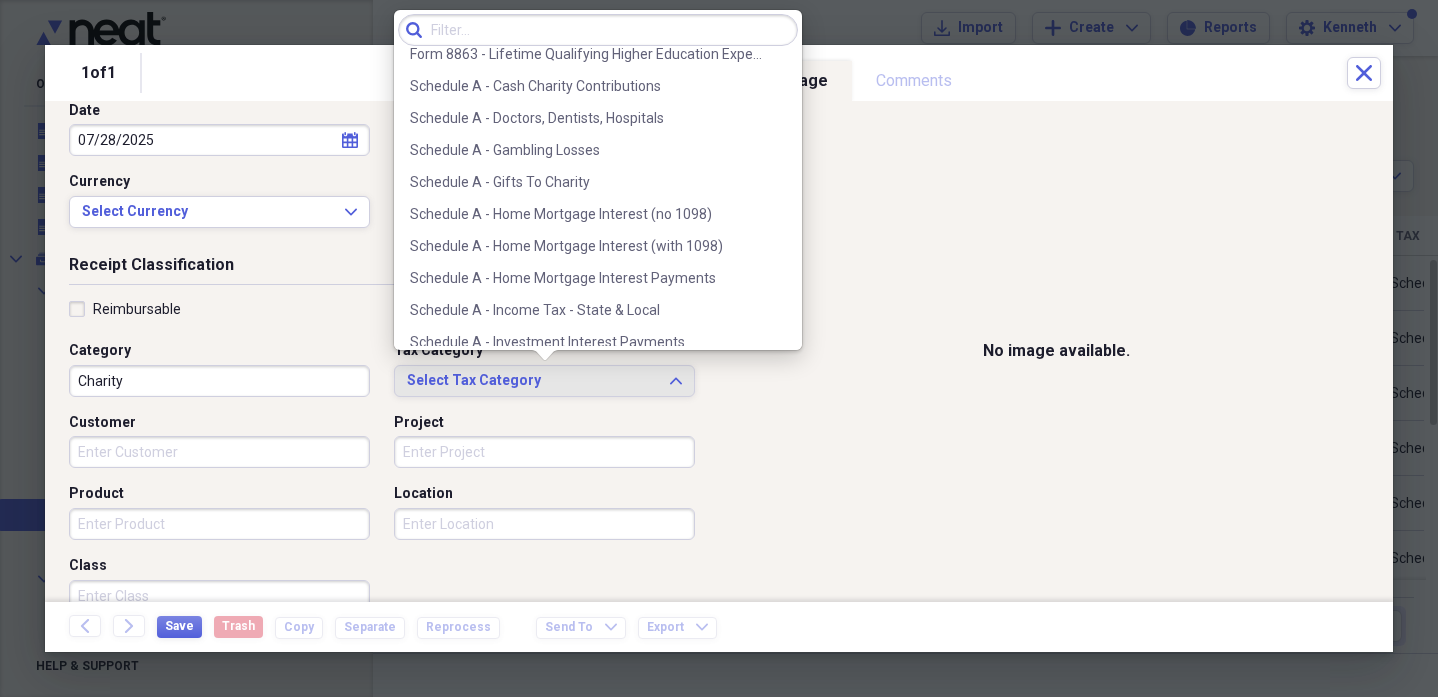 scroll, scrollTop: 1098, scrollLeft: 0, axis: vertical 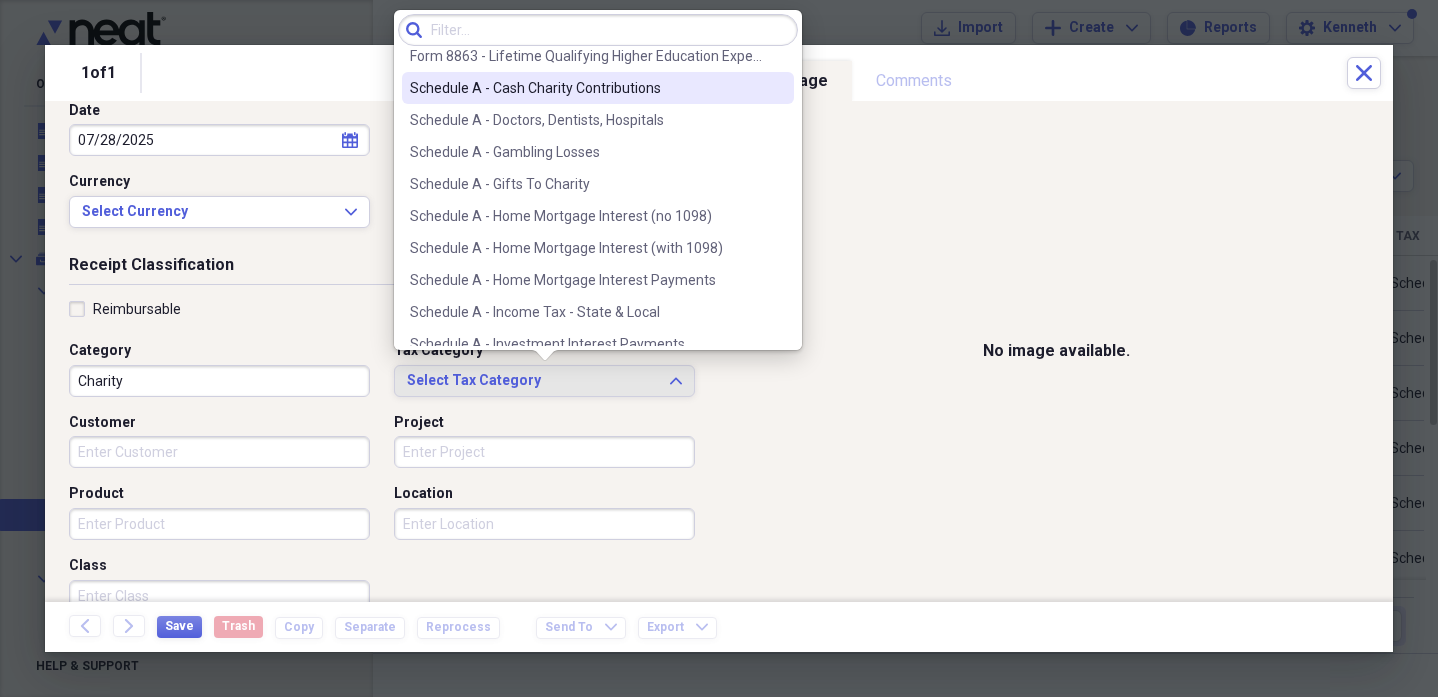 click on "Schedule A - Cash Charity Contributions" at bounding box center (586, 88) 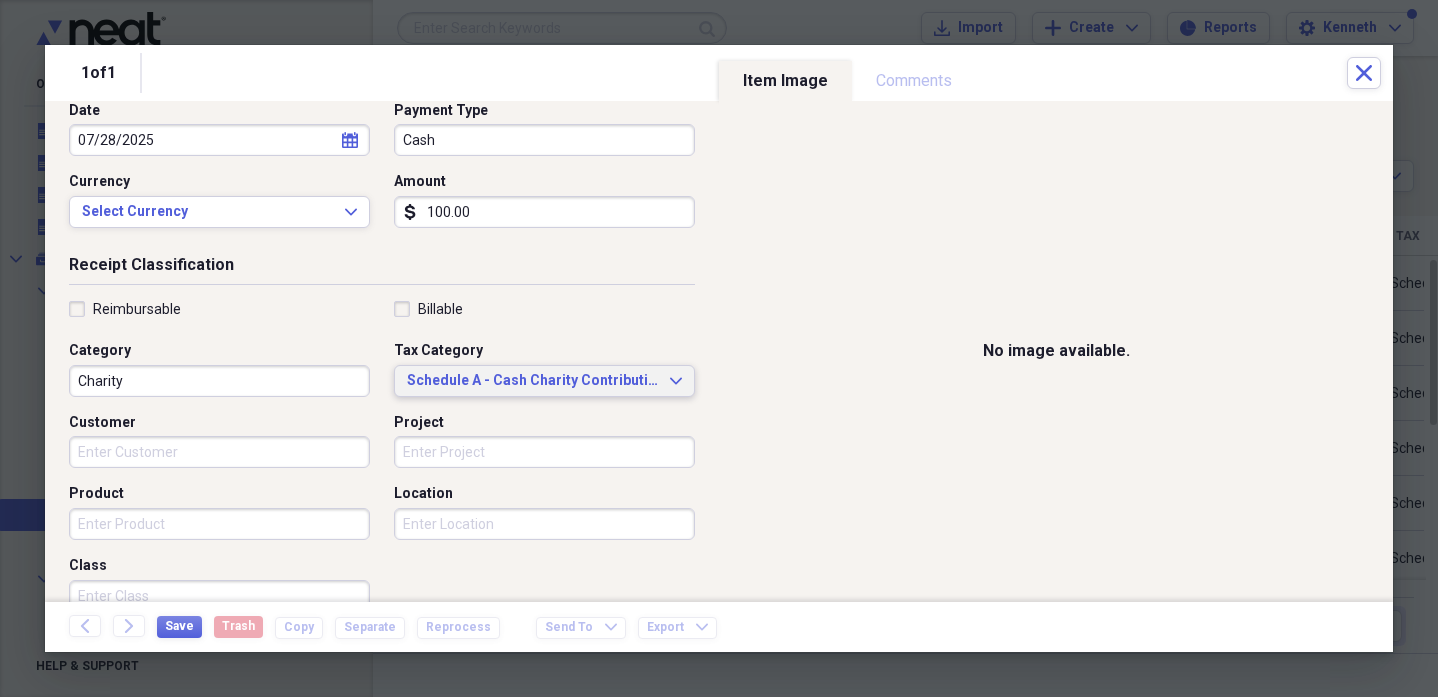 scroll, scrollTop: 448, scrollLeft: 0, axis: vertical 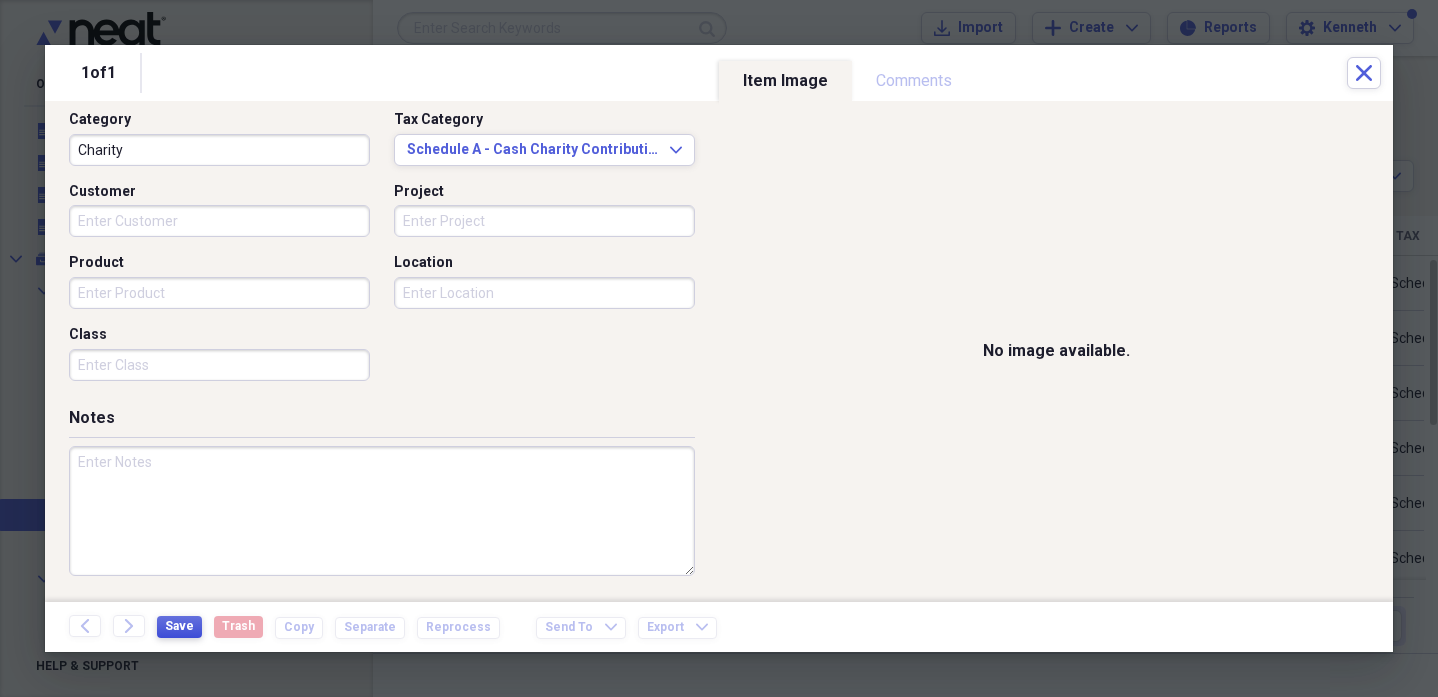 click on "Save" at bounding box center [179, 626] 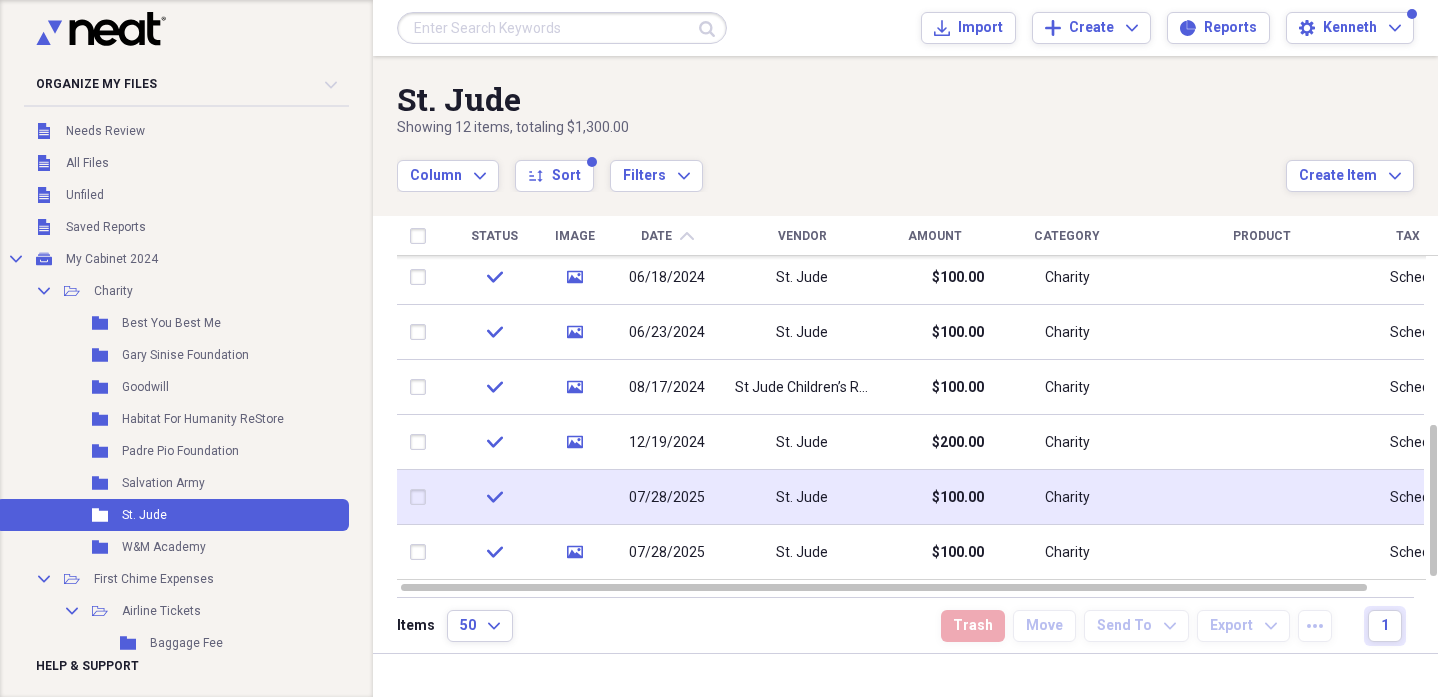 click at bounding box center (422, 497) 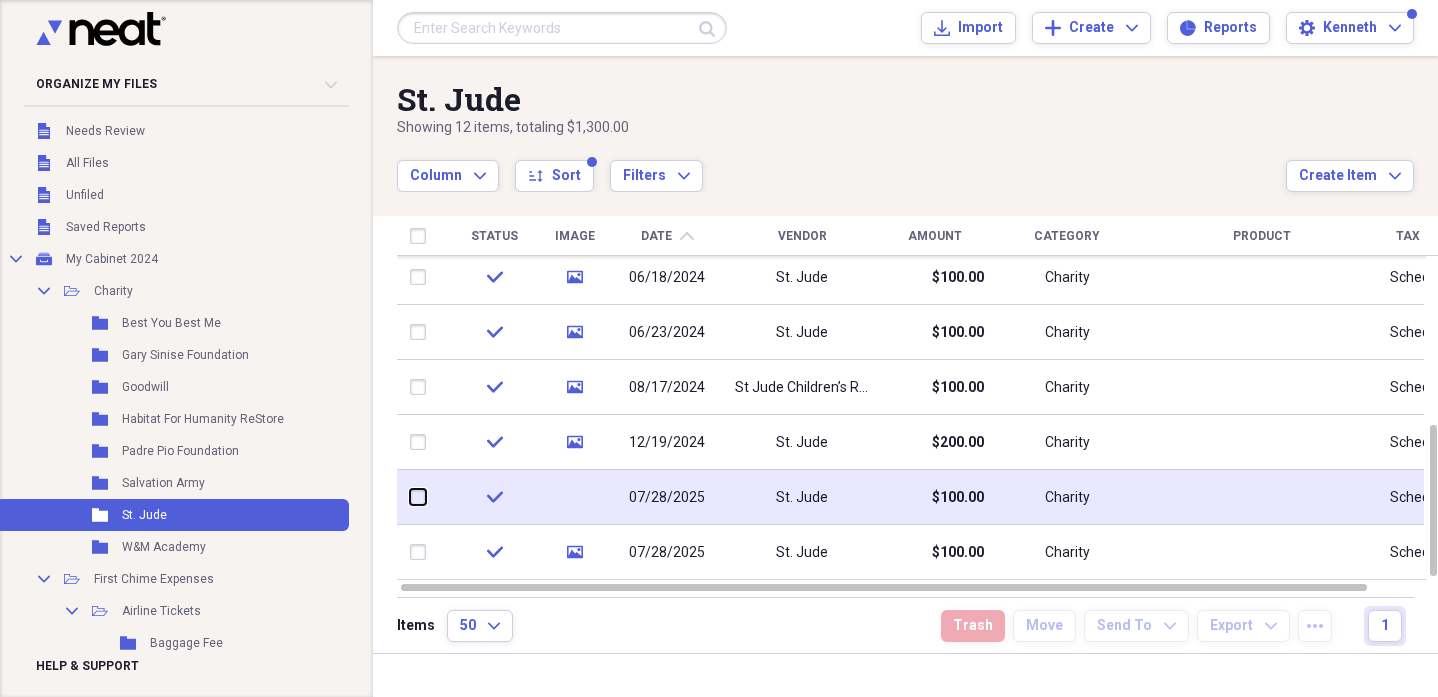 click at bounding box center [410, 497] 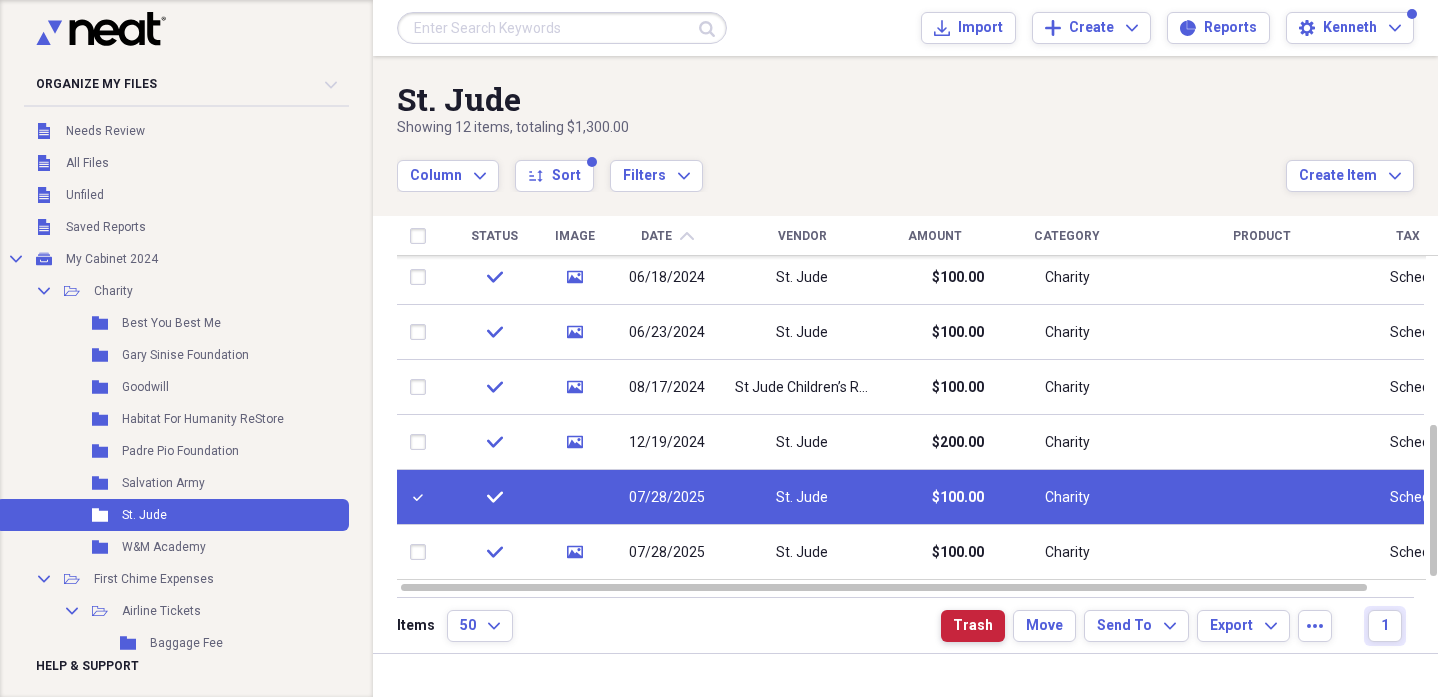click on "Trash" at bounding box center (973, 626) 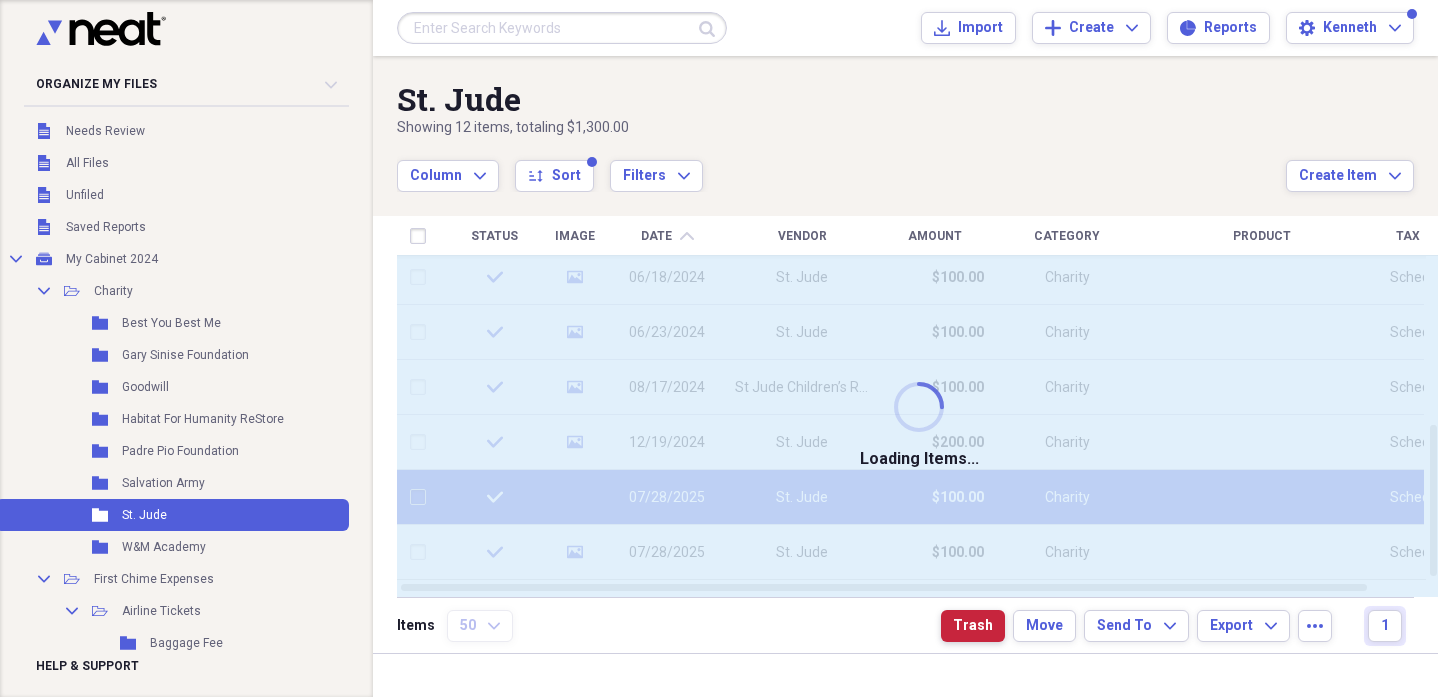checkbox on "false" 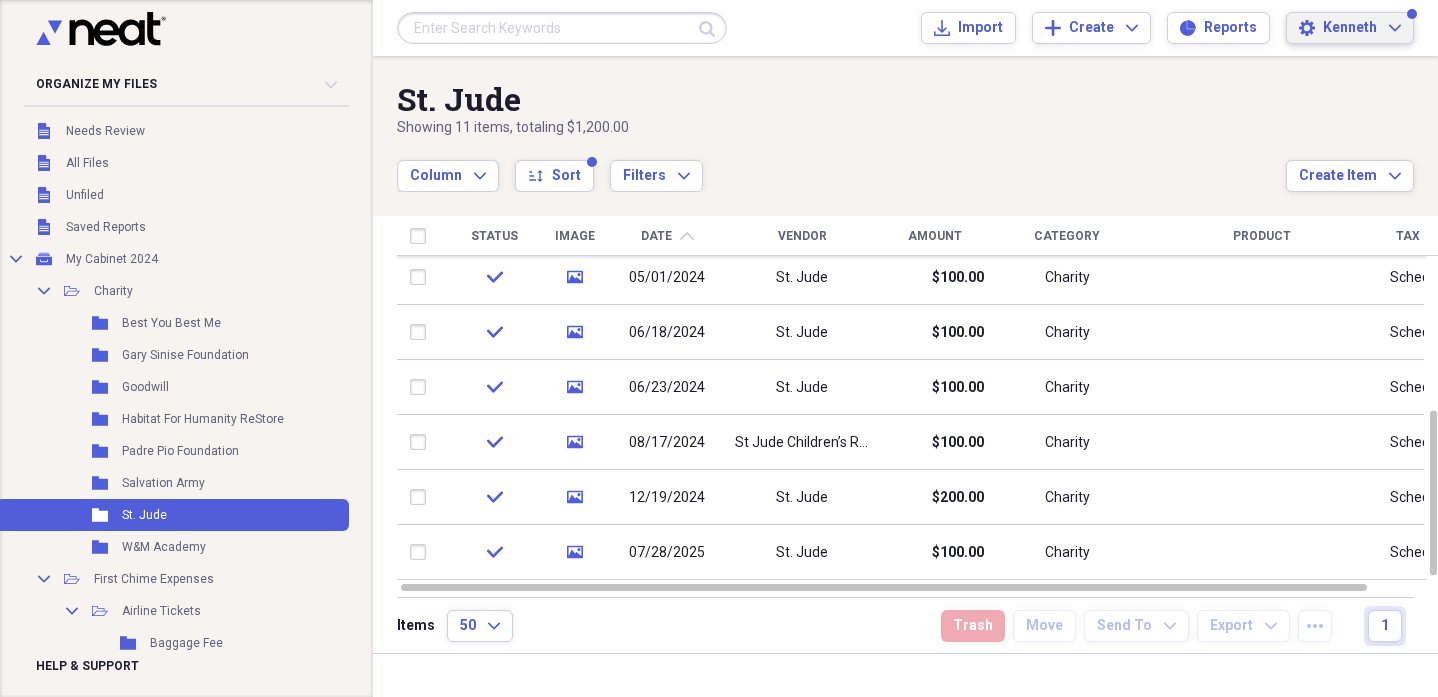 click on "Kenneth" at bounding box center [1350, 28] 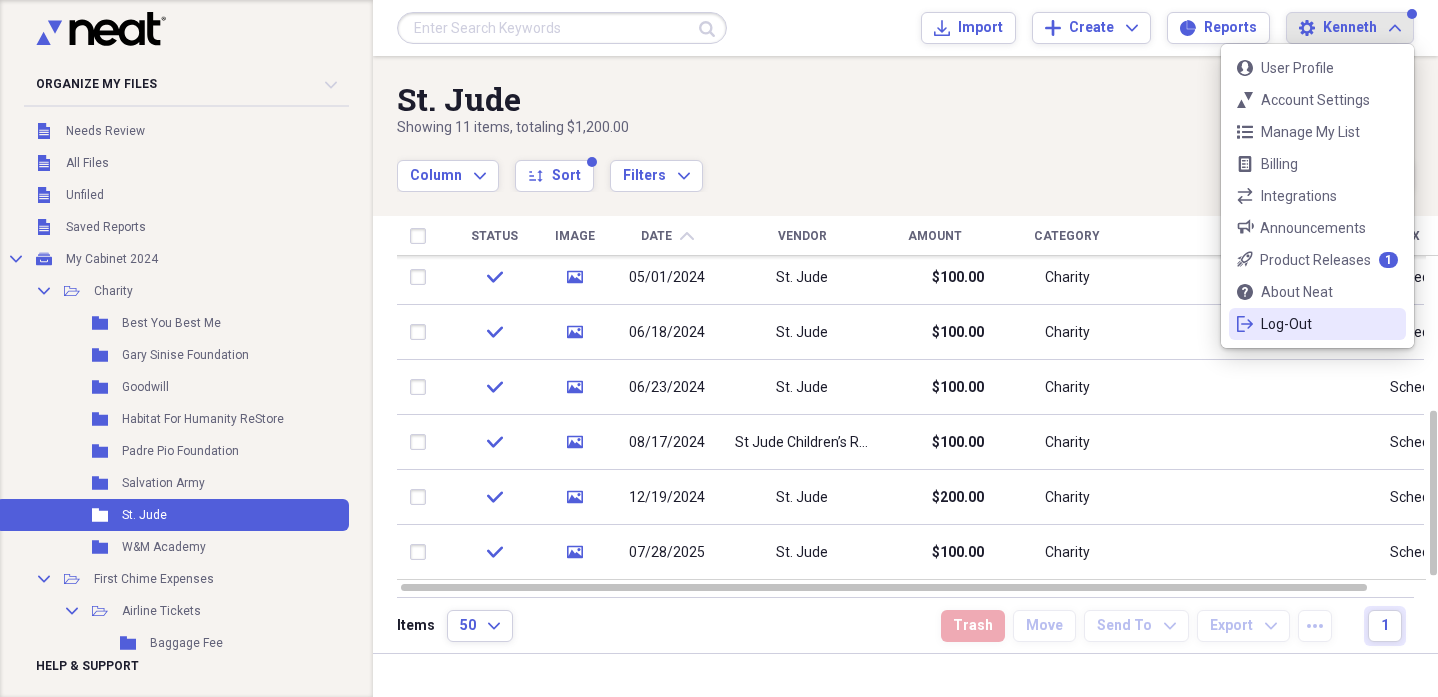 click on "Log-Out" at bounding box center (1317, 324) 